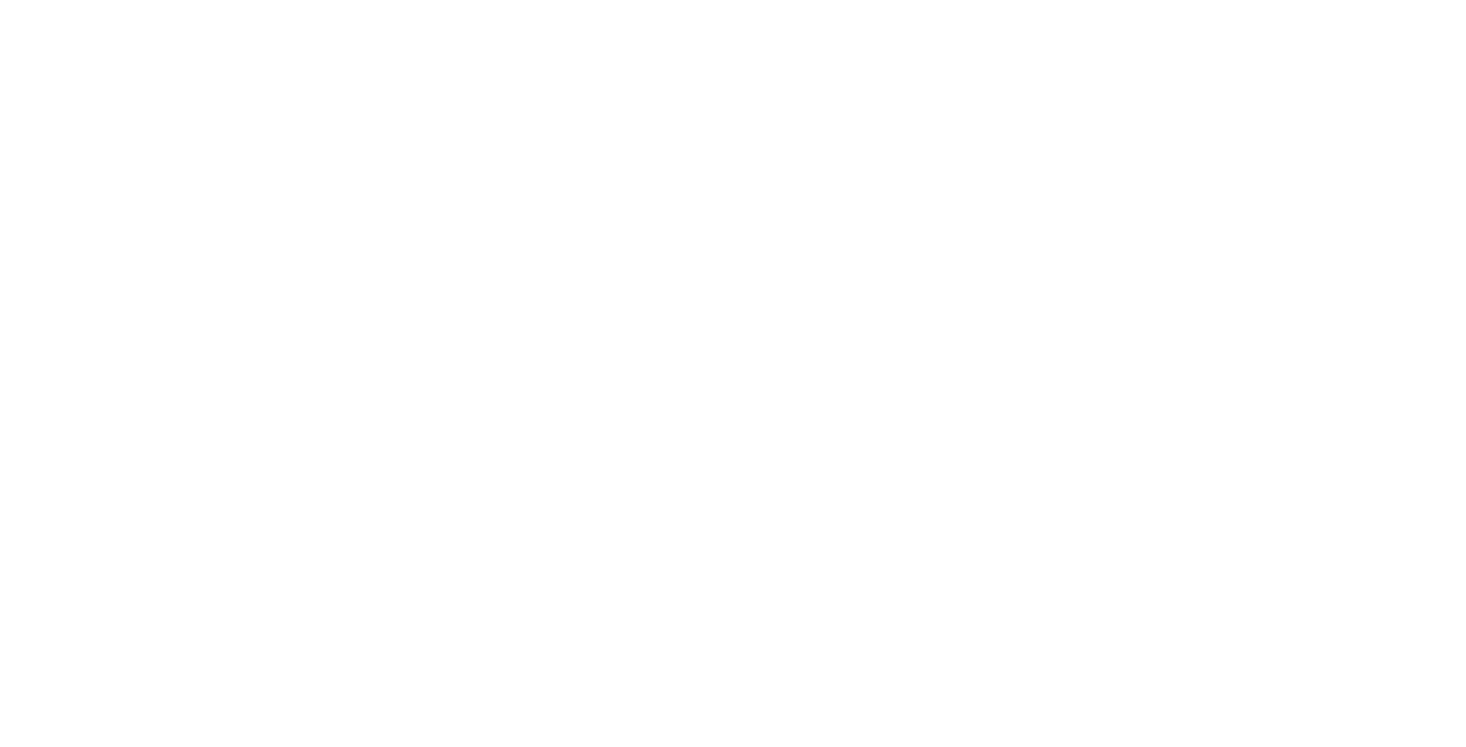 scroll, scrollTop: 0, scrollLeft: 0, axis: both 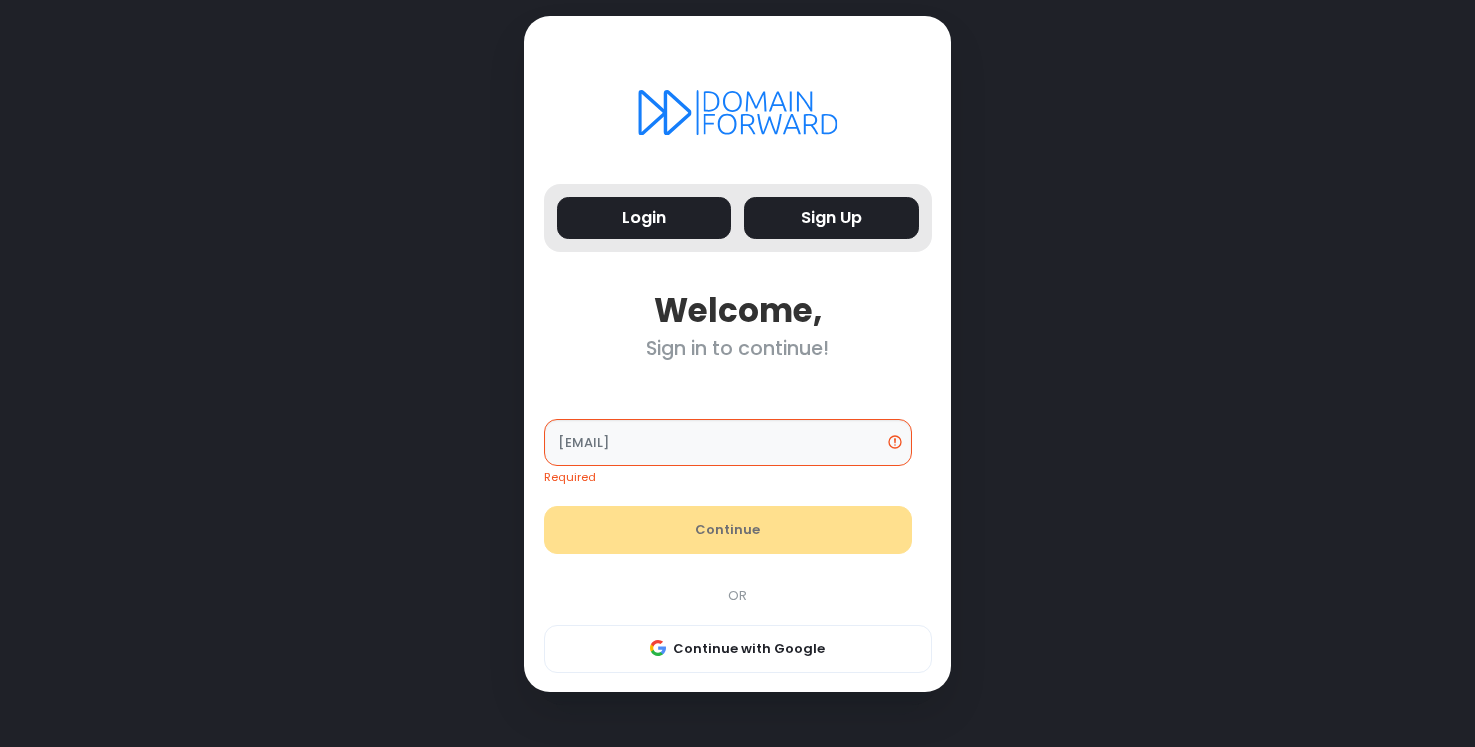 click on "Sign Up" at bounding box center (831, 218) 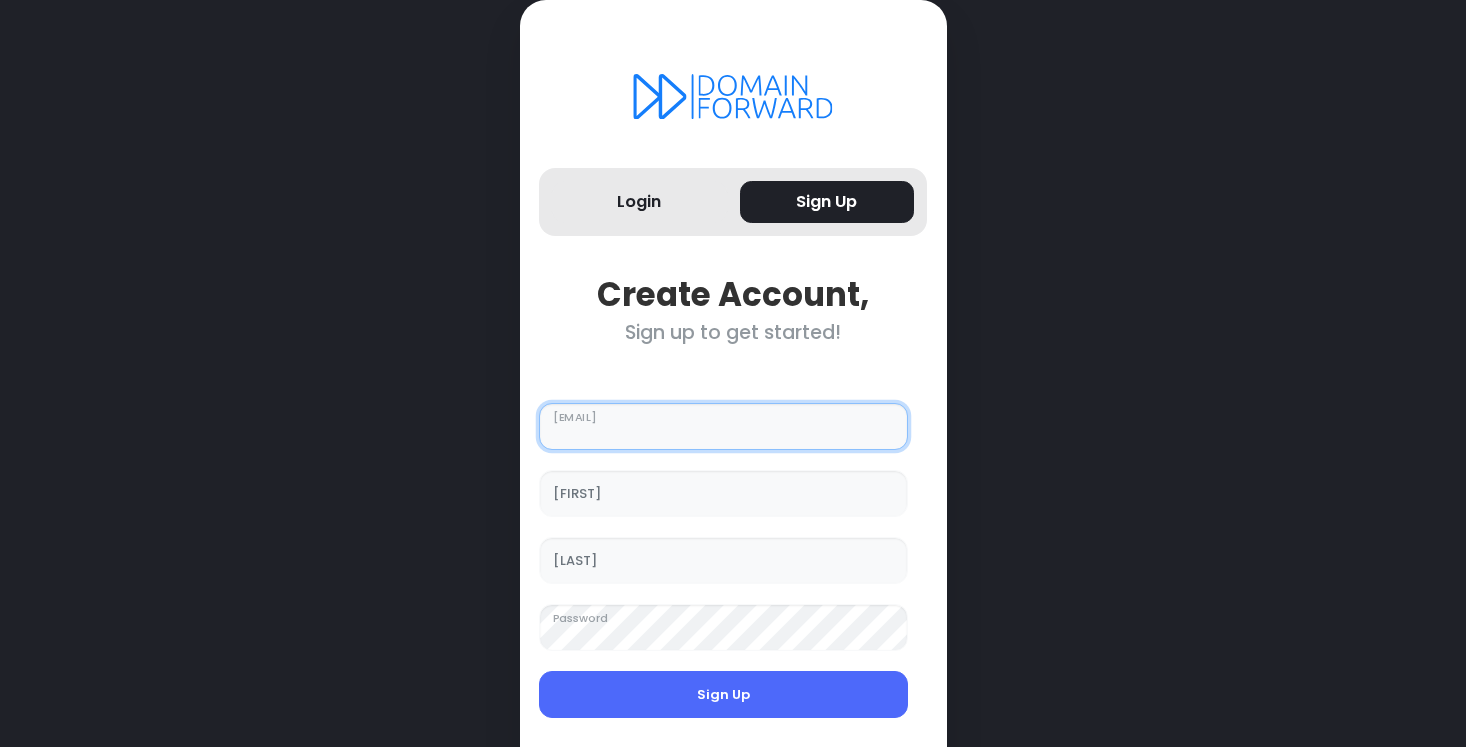 click on "Your email" at bounding box center (723, 427) 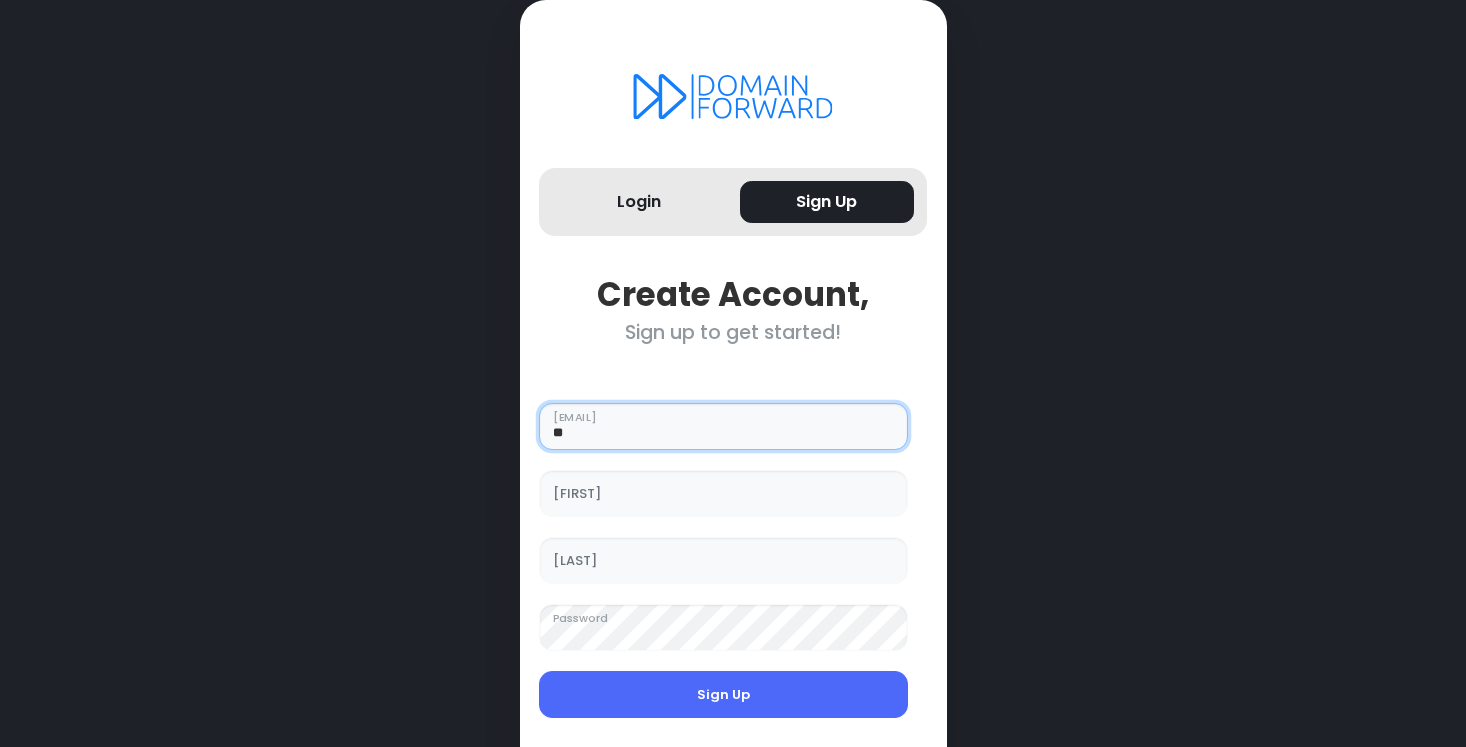 type on "*" 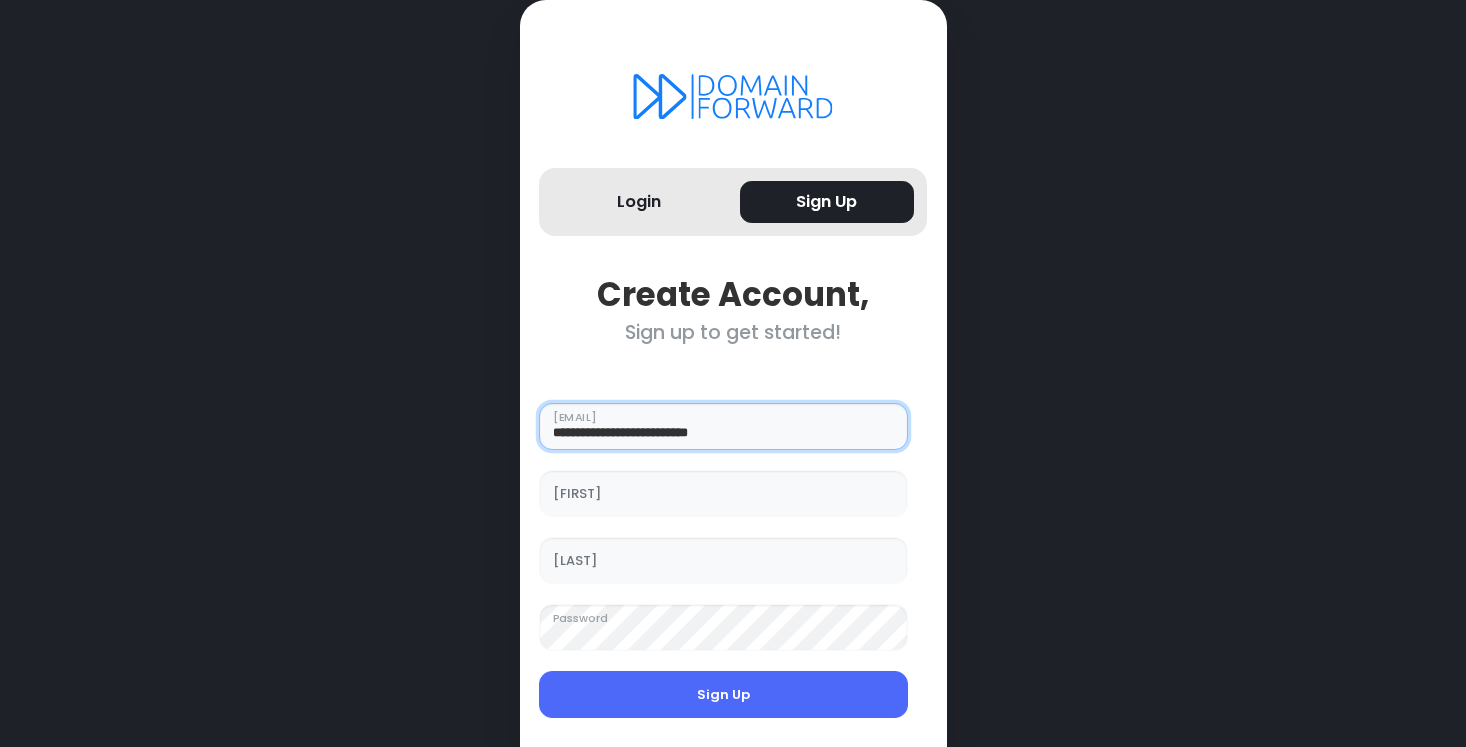 type on "**********" 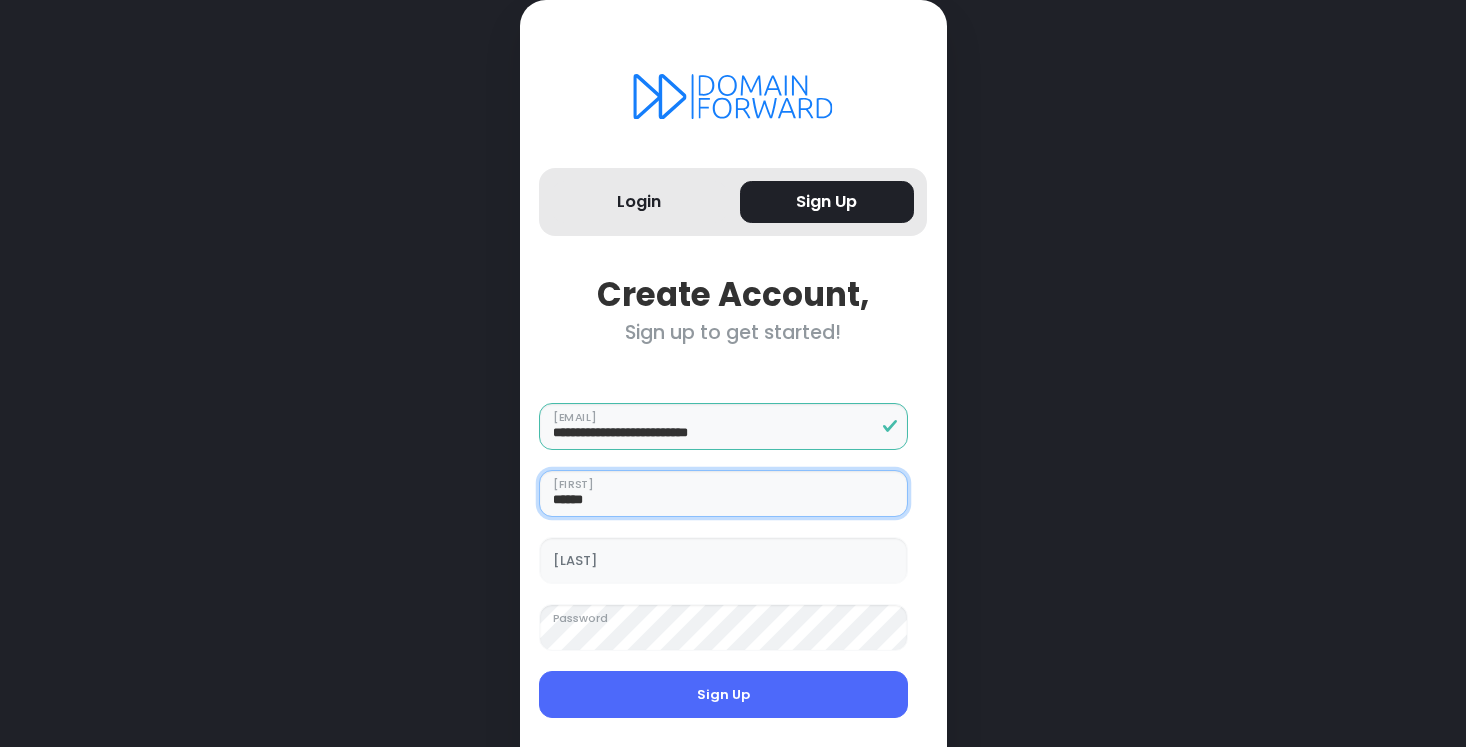 type on "******" 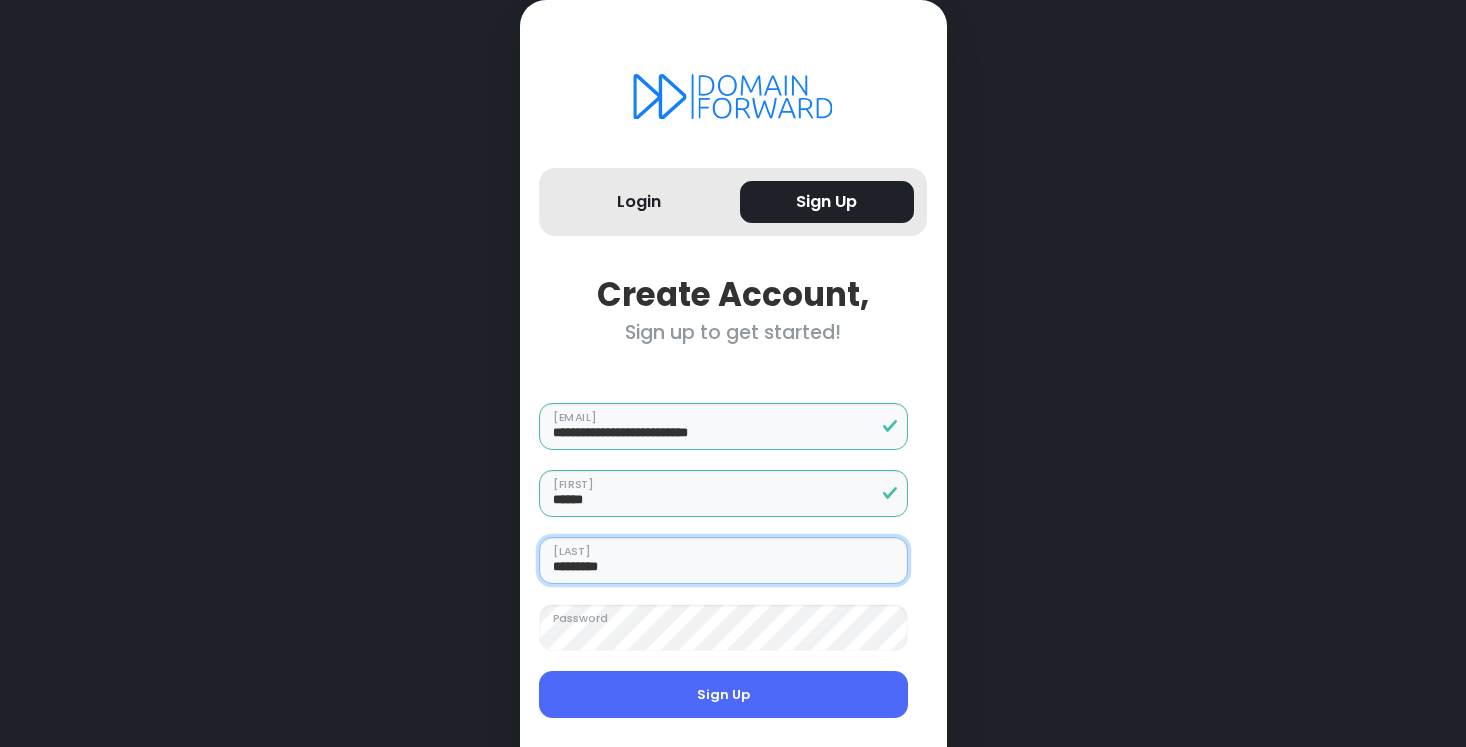 type on "*********" 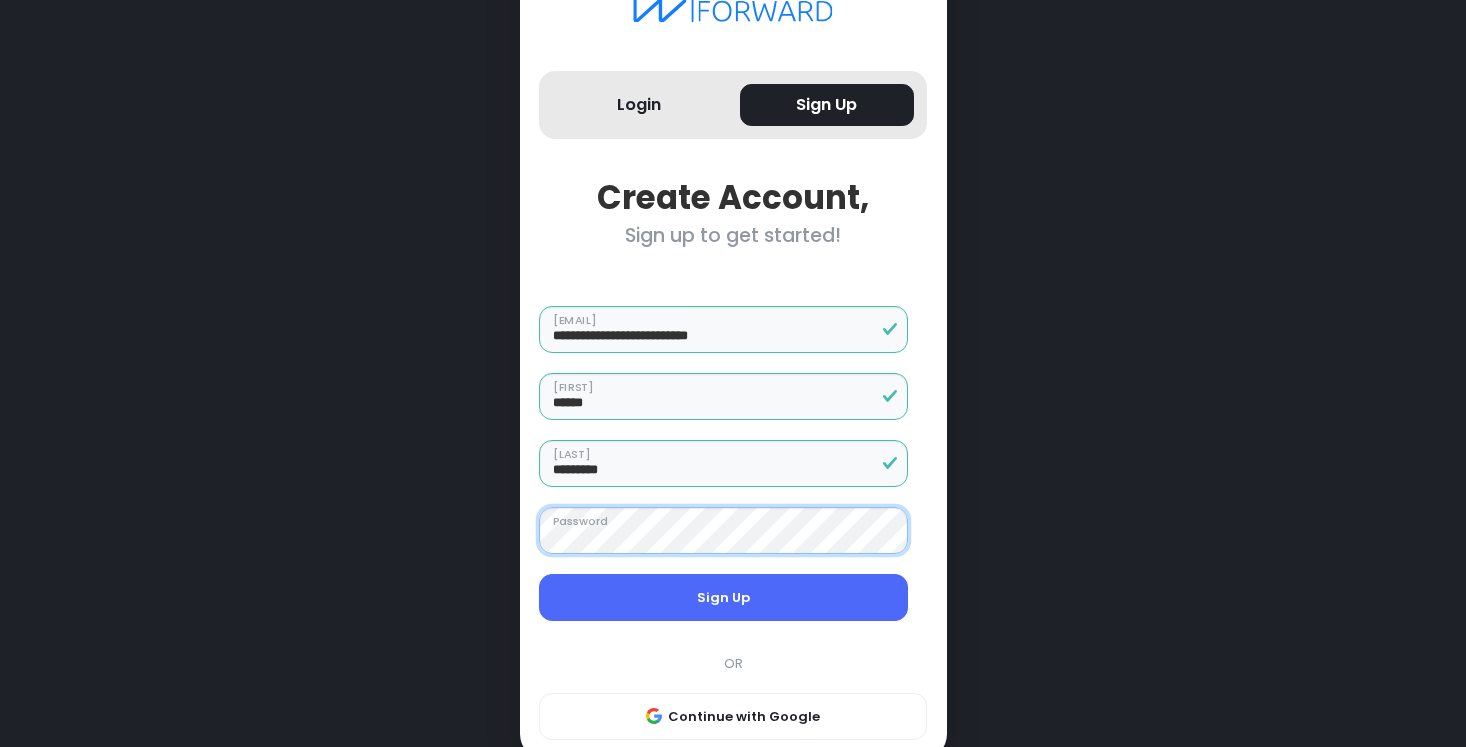scroll, scrollTop: 100, scrollLeft: 0, axis: vertical 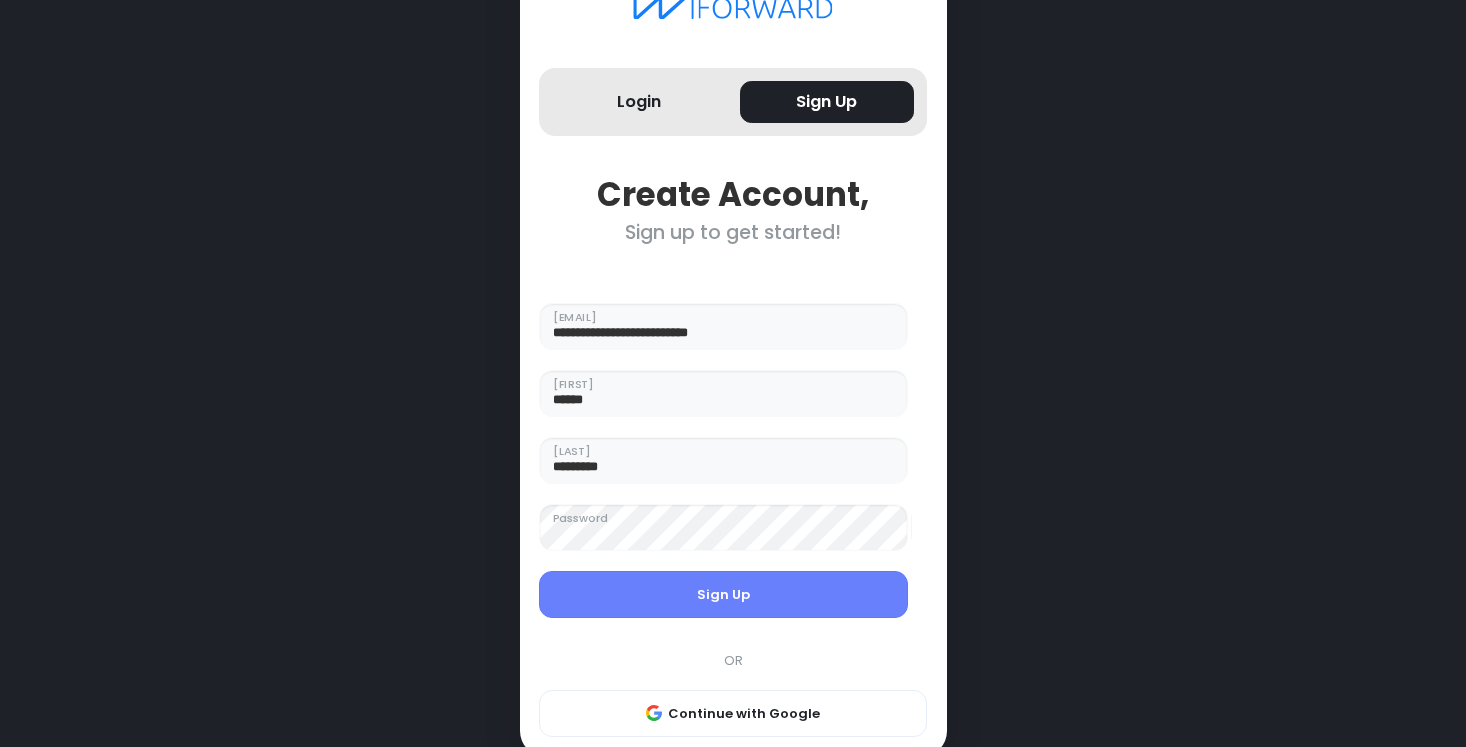 click on "Sign Up" at bounding box center [723, 595] 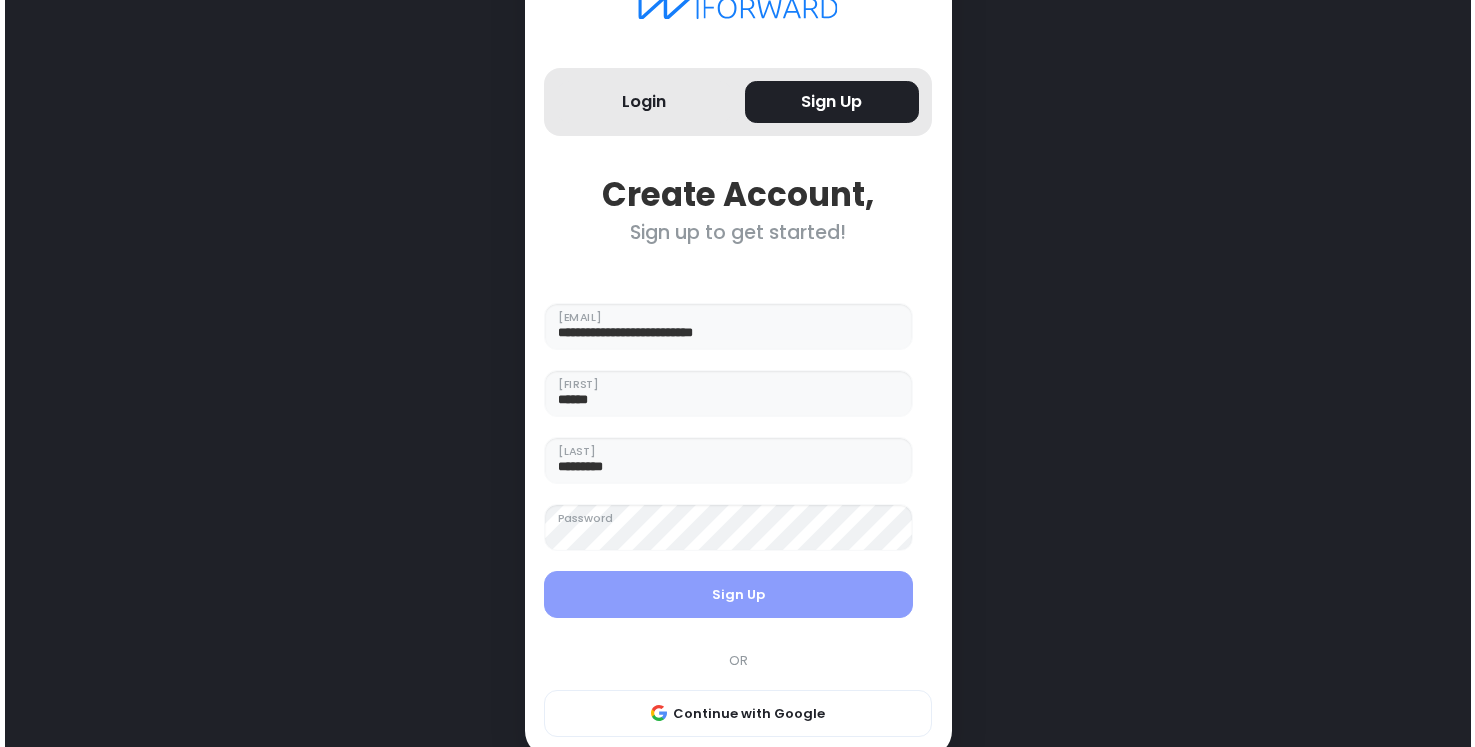 scroll, scrollTop: 0, scrollLeft: 0, axis: both 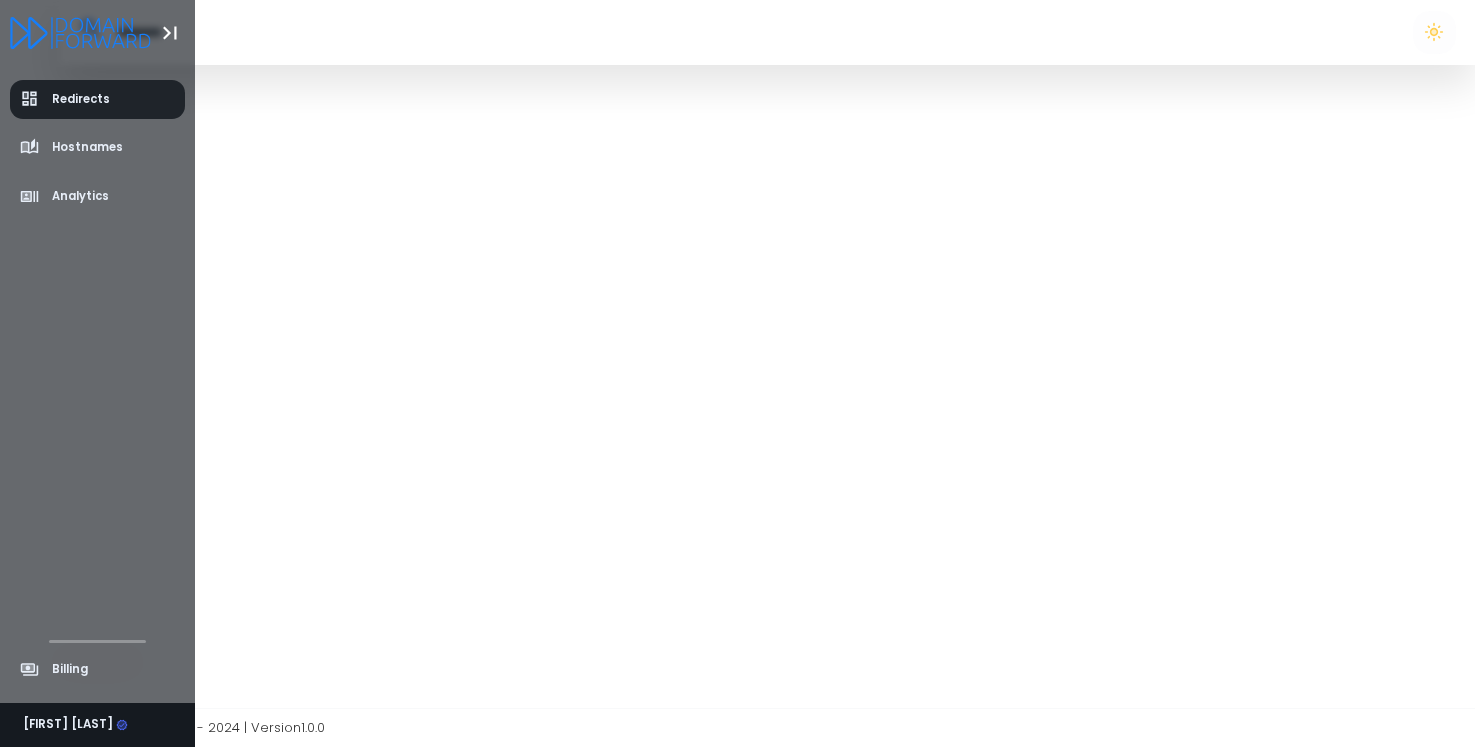 click on "Redirects" at bounding box center [81, 99] 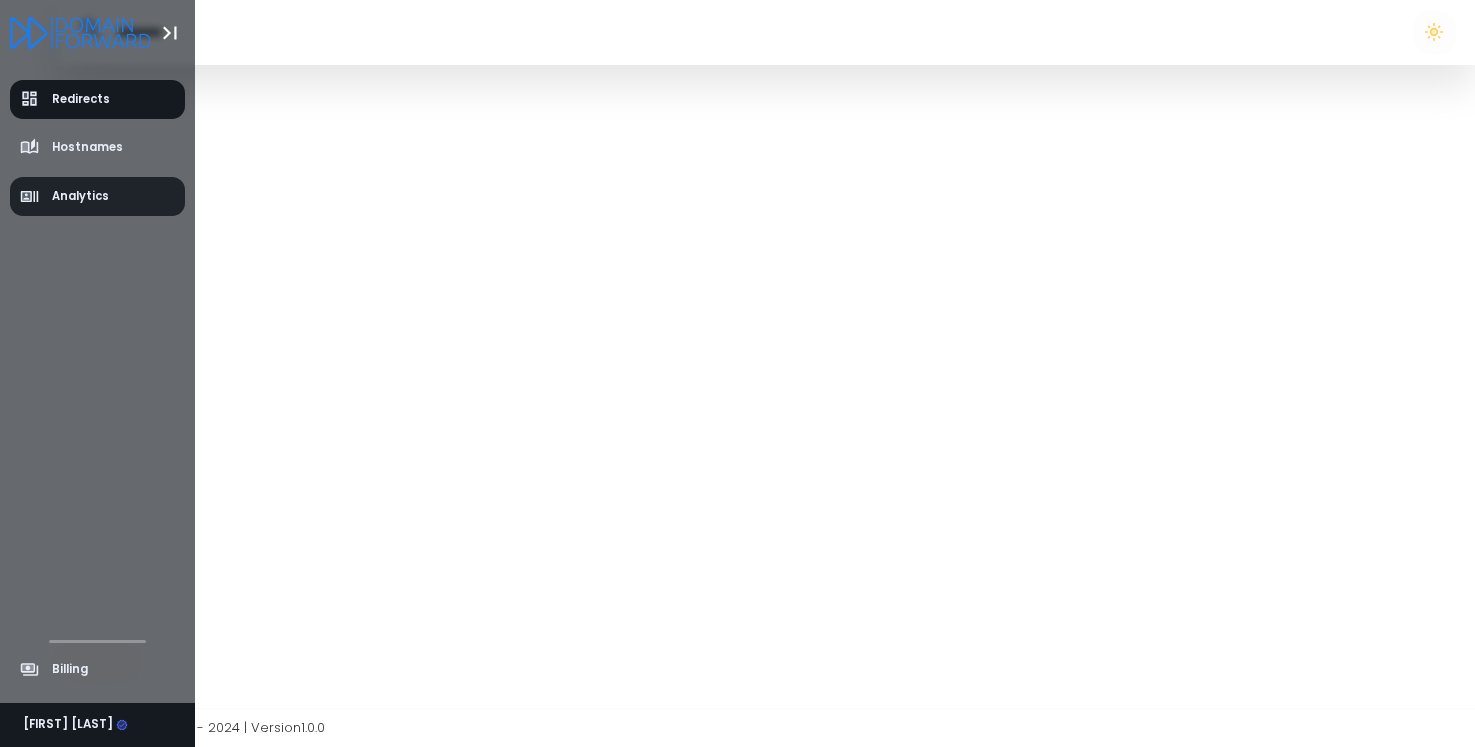 click 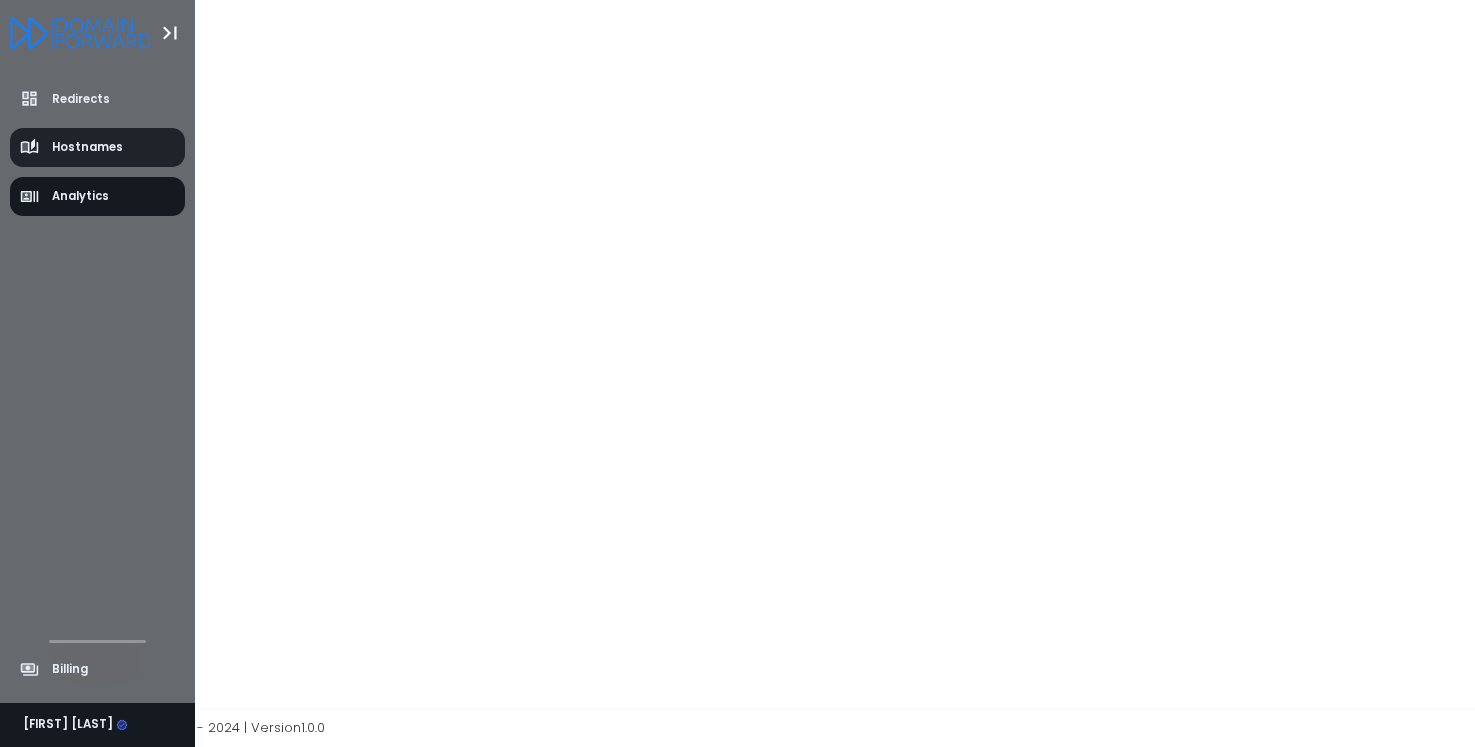 click on "Hostnames" at bounding box center (87, 147) 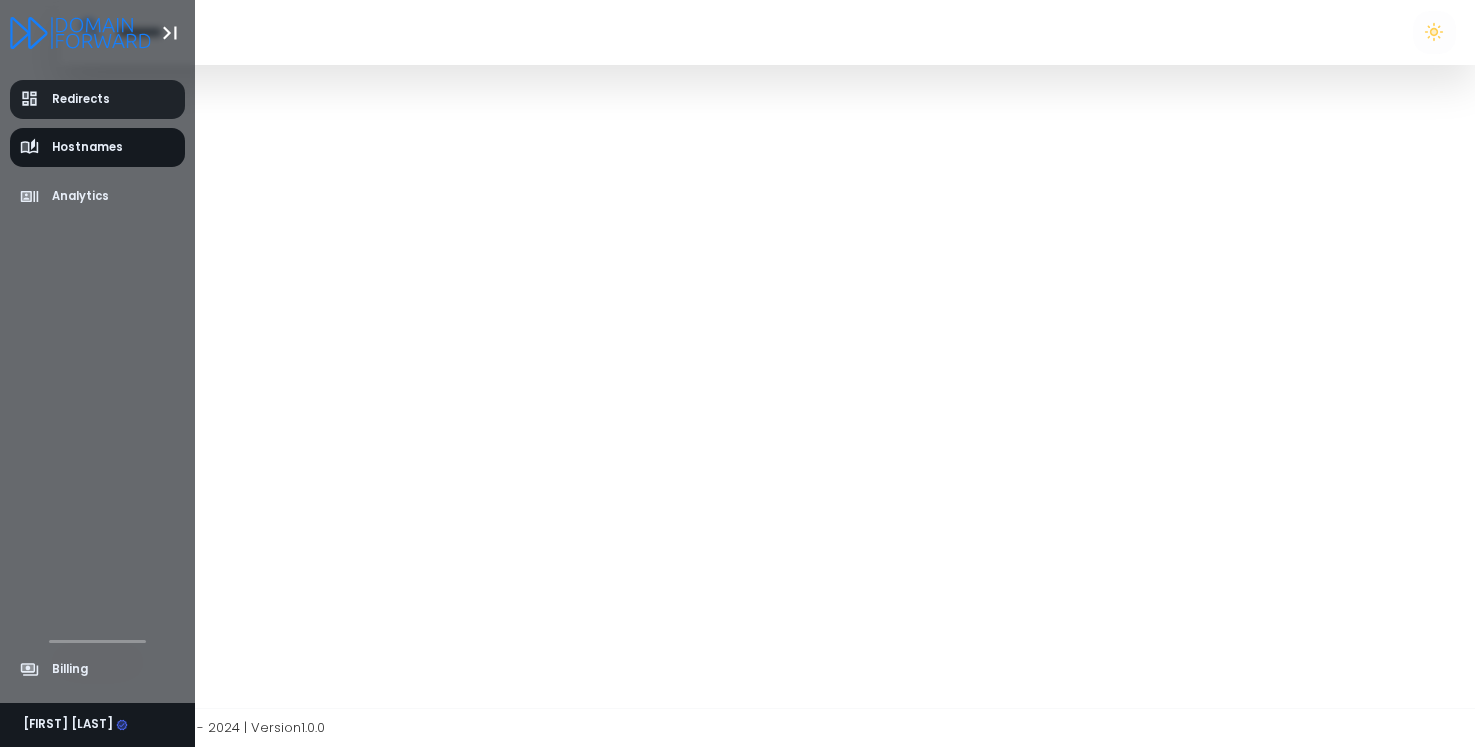 click on "Redirects" at bounding box center (98, 99) 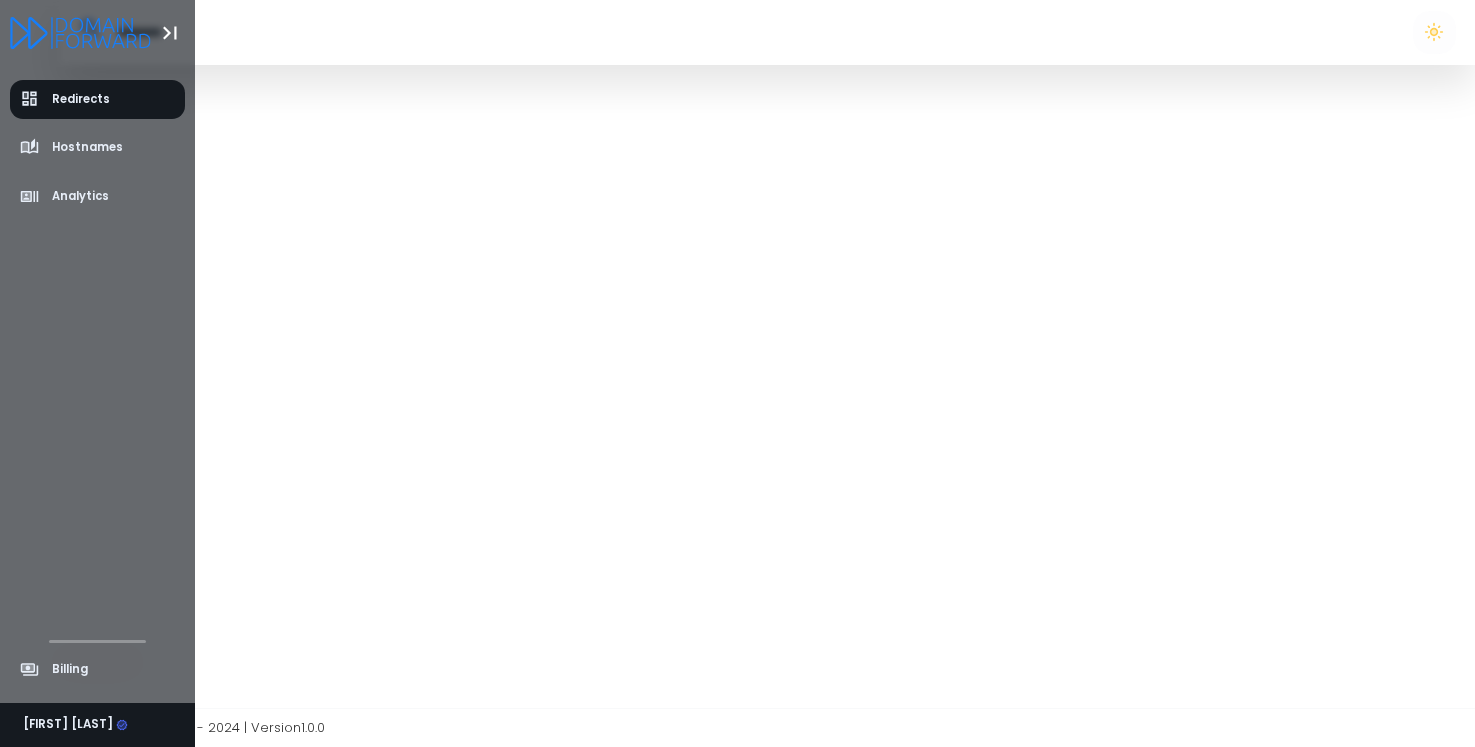 click 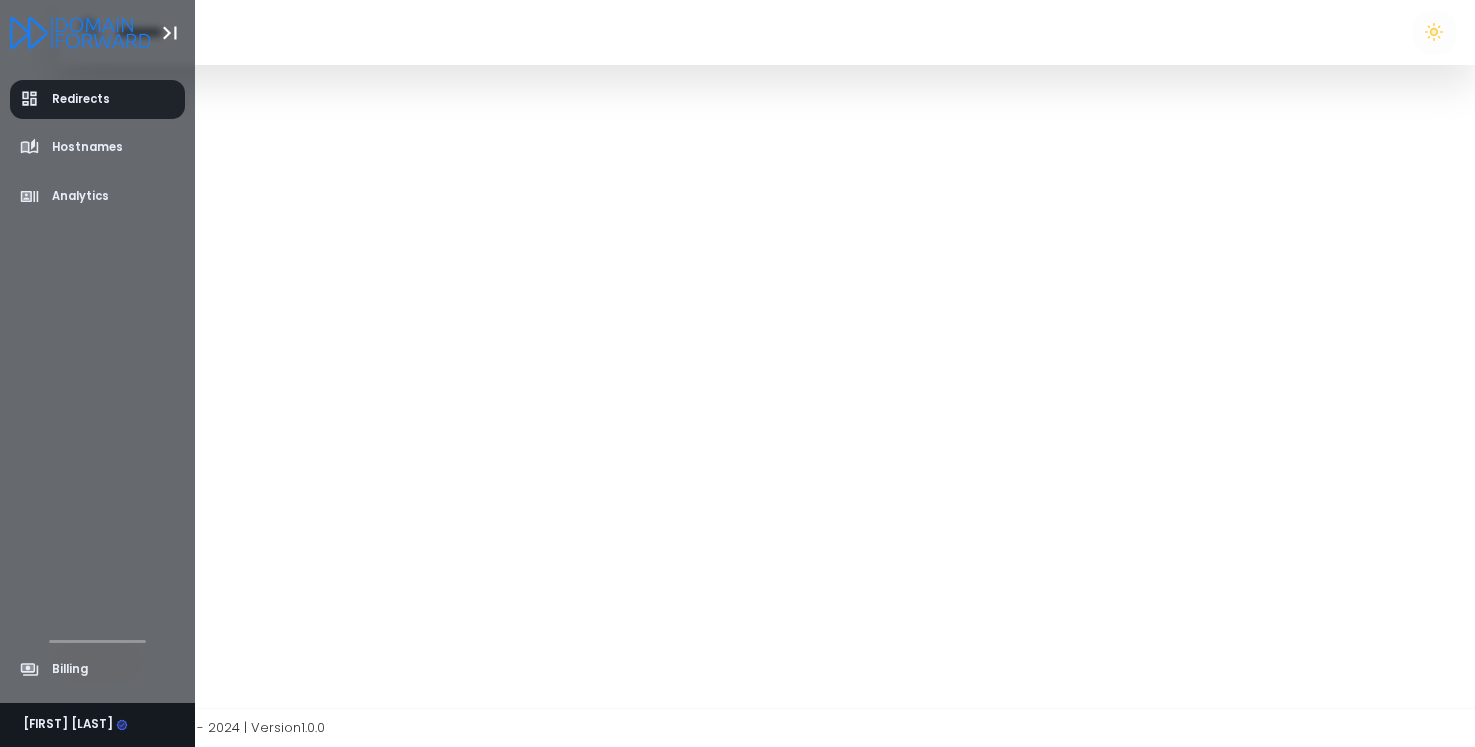 click on "Redirects" at bounding box center [81, 99] 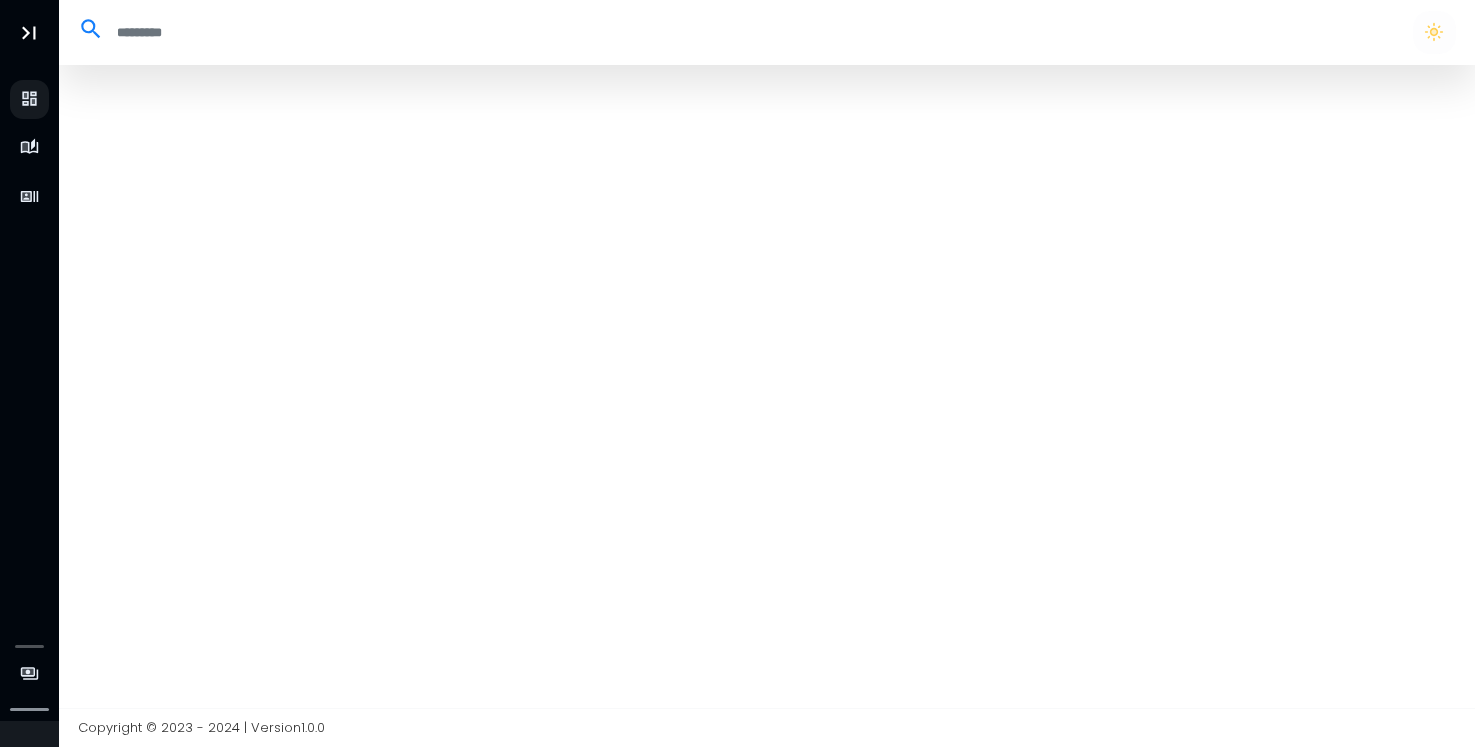 click at bounding box center (767, 386) 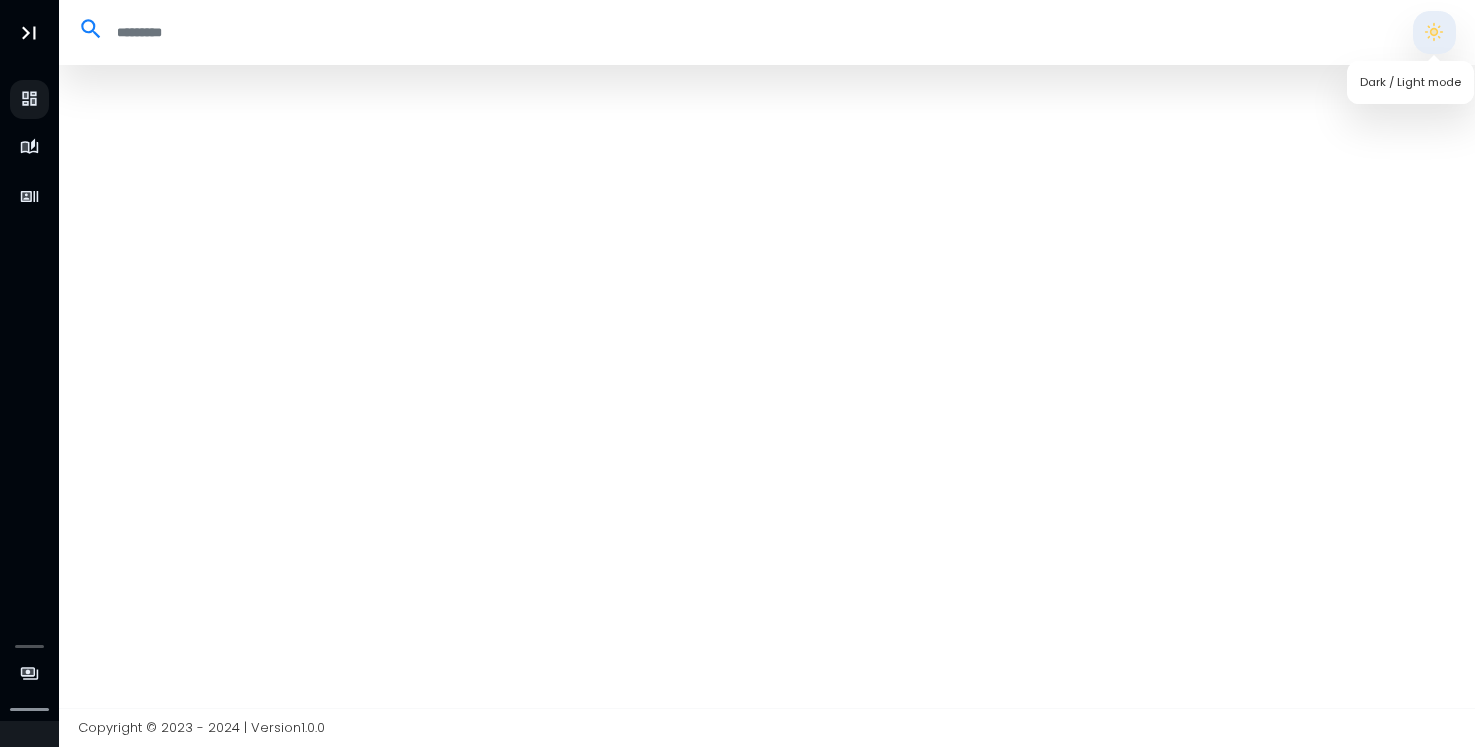 click at bounding box center (1434, 32) 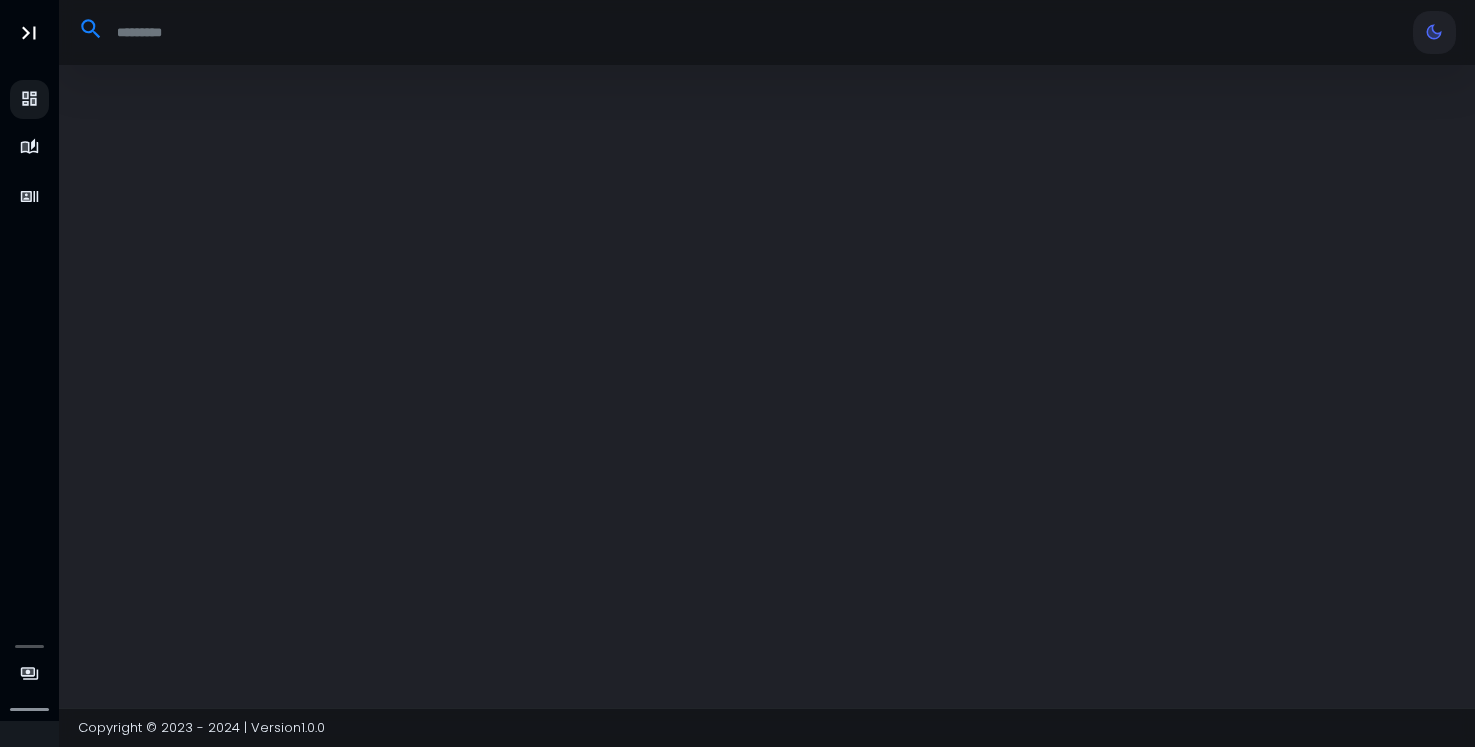 click at bounding box center (767, 386) 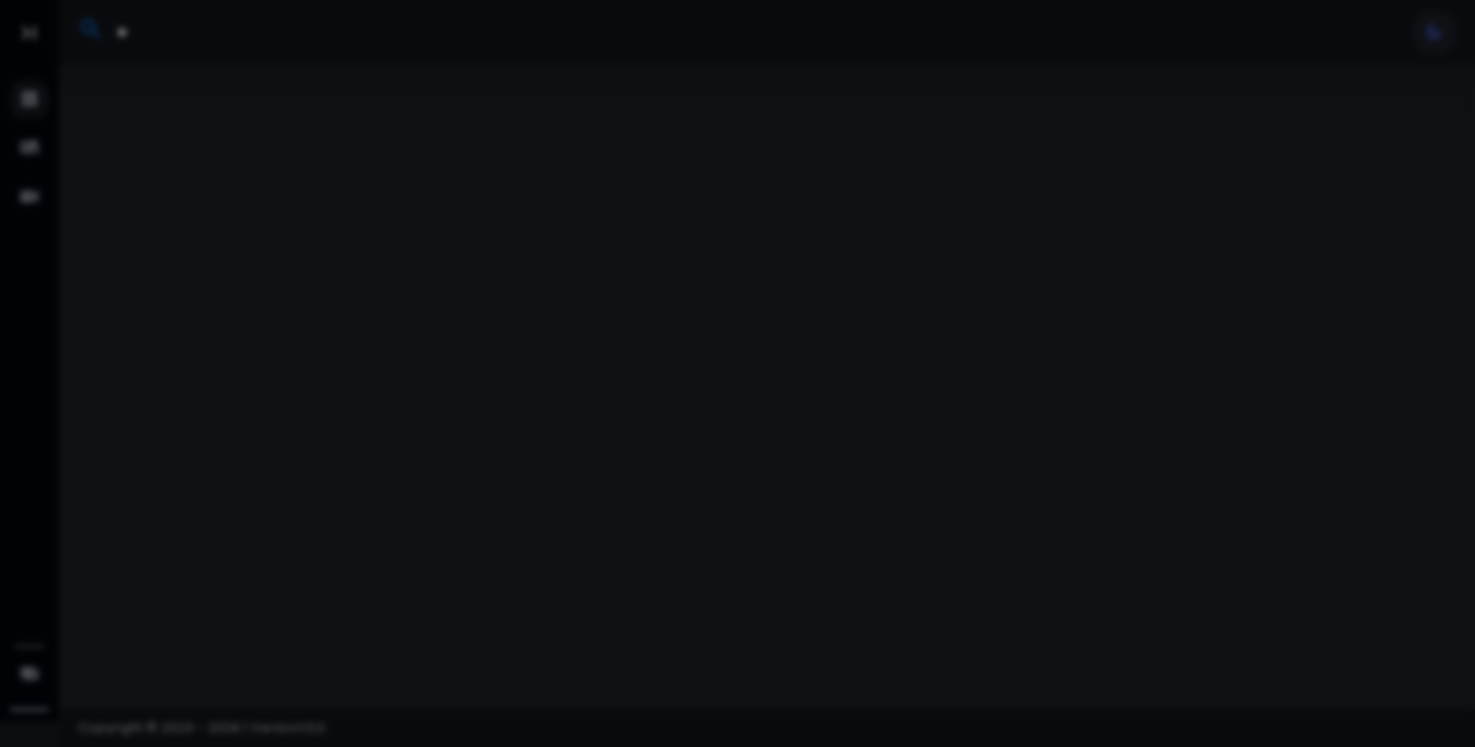 type on "***" 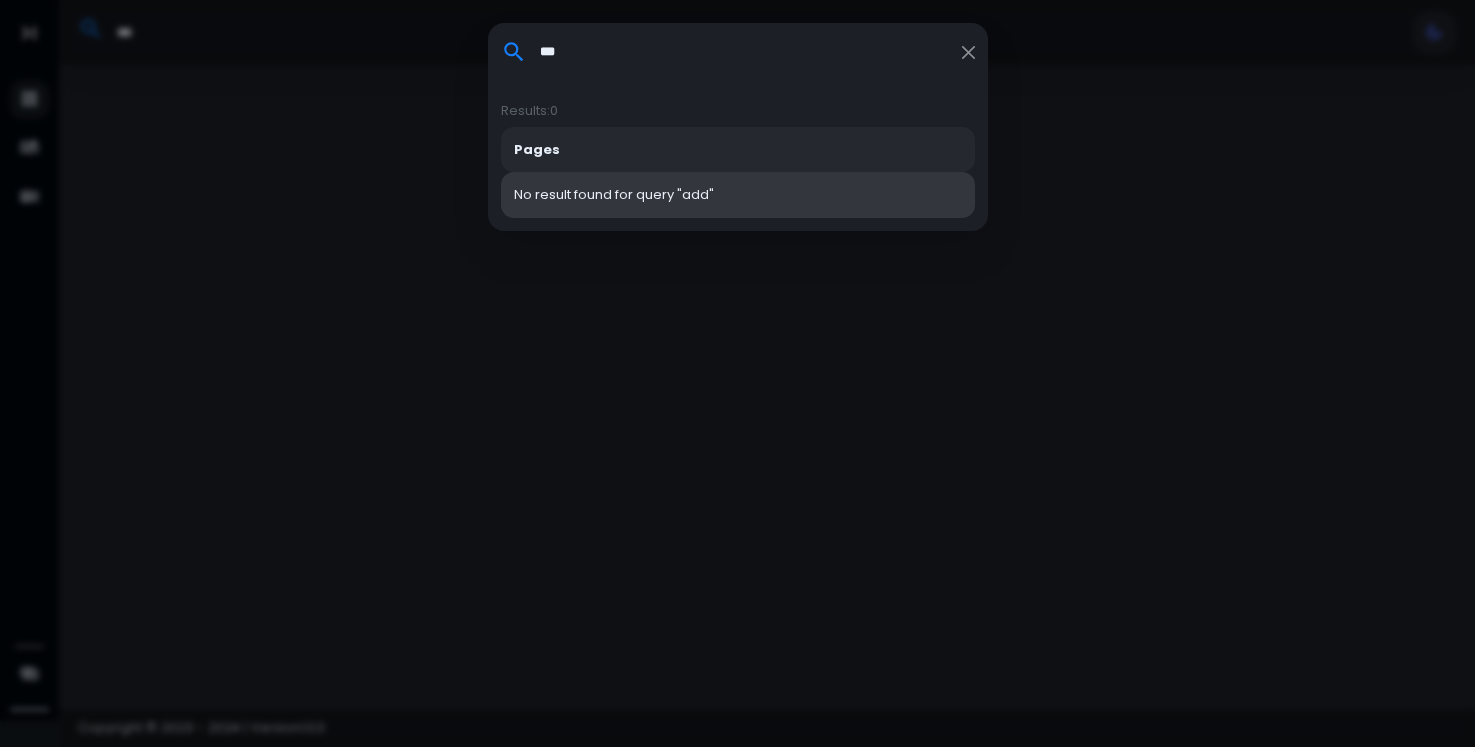 type on "***" 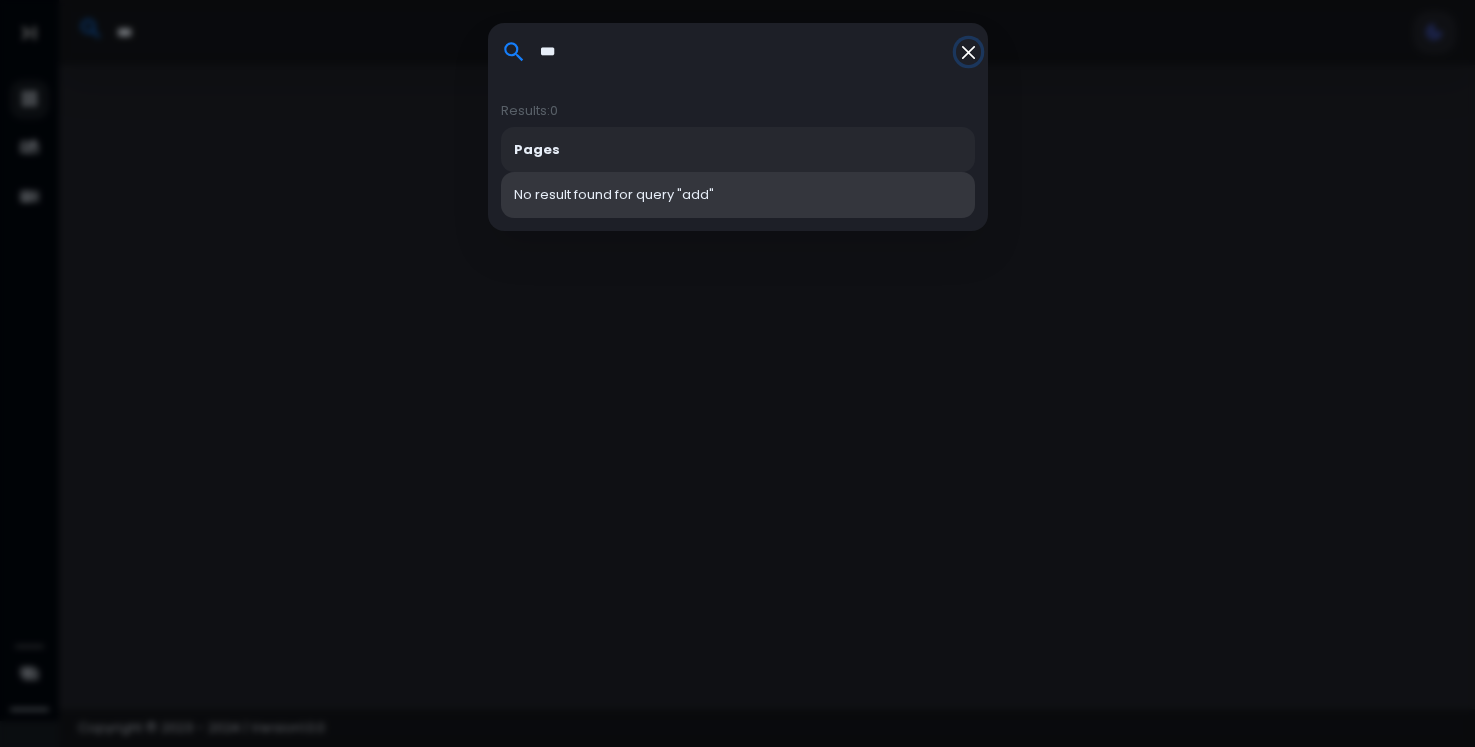 click at bounding box center (968, 52) 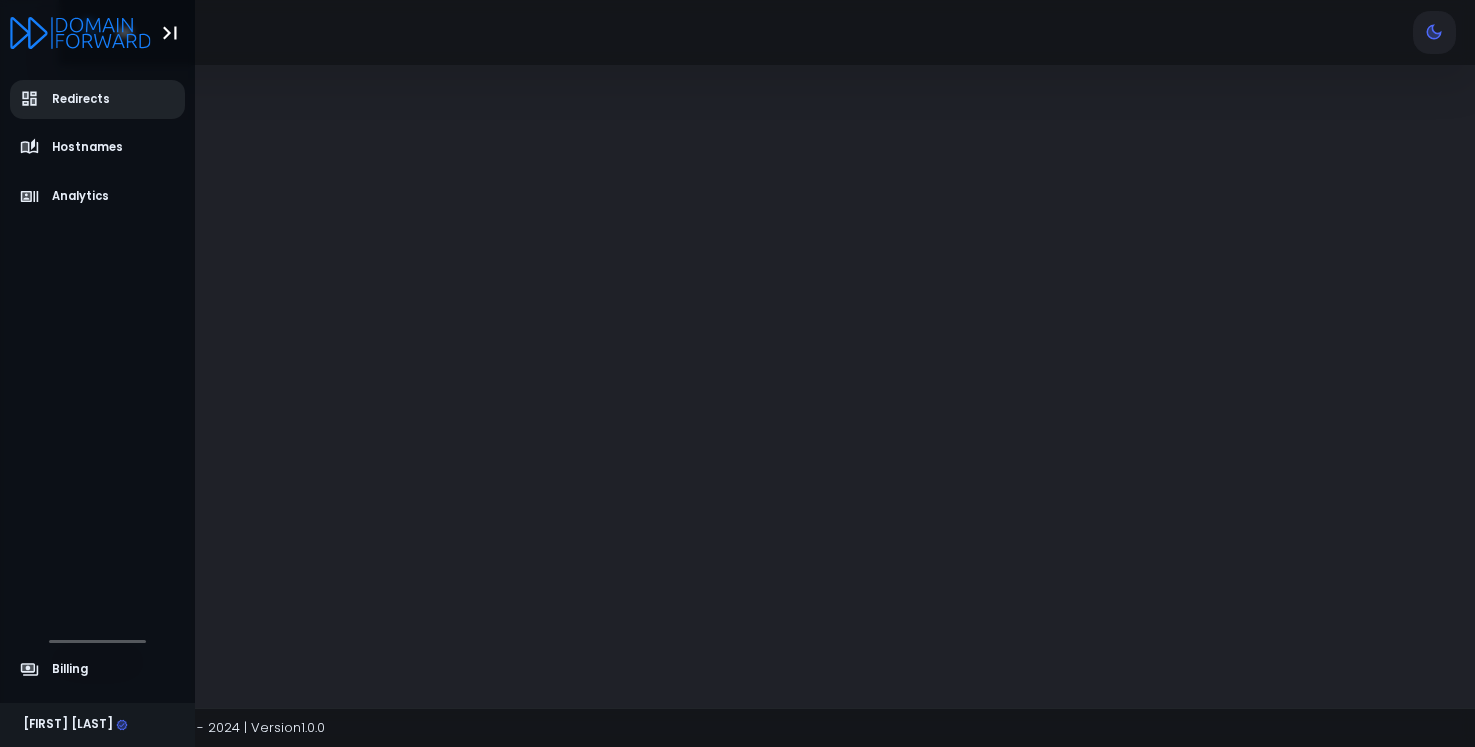 click on "Redirects" at bounding box center [81, 99] 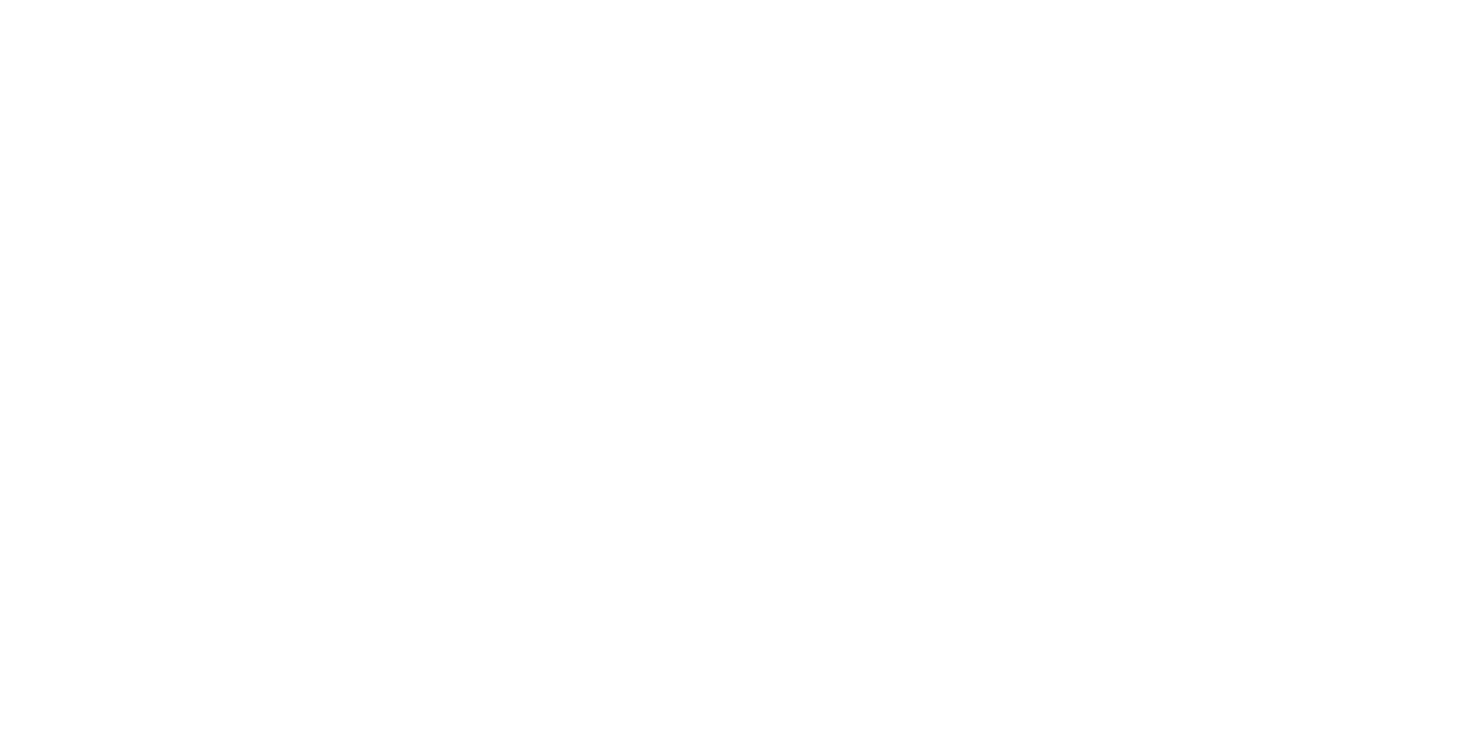 scroll, scrollTop: 0, scrollLeft: 0, axis: both 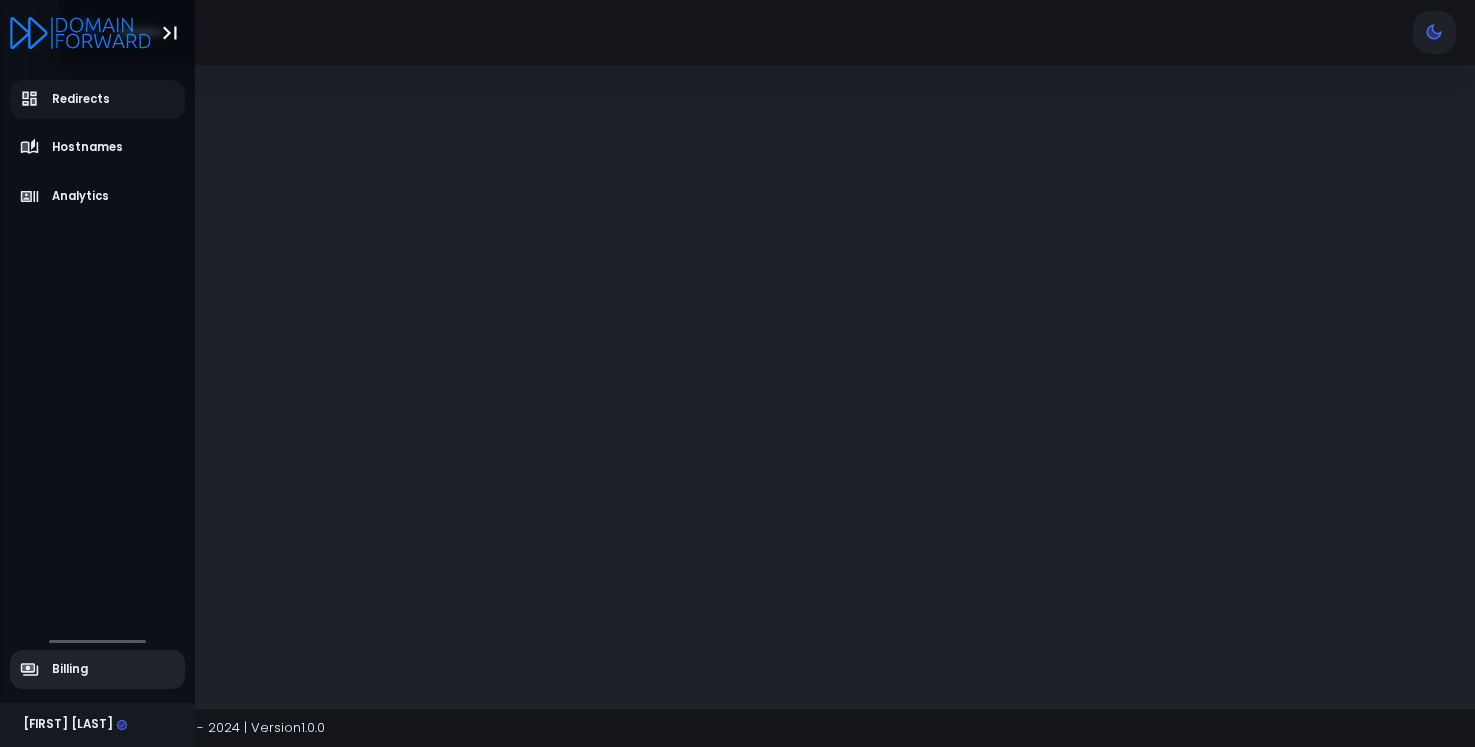 click on "Billing" at bounding box center (98, 669) 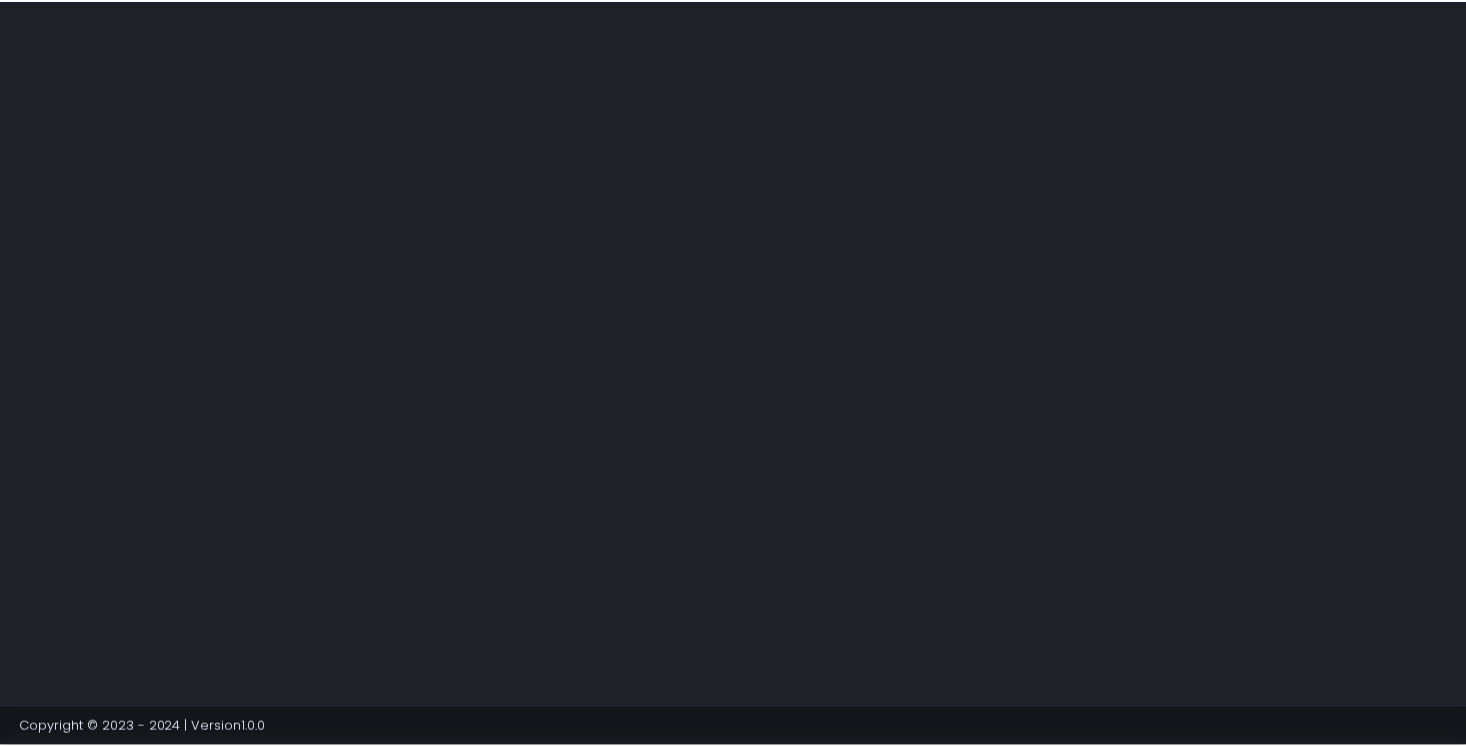 scroll, scrollTop: 0, scrollLeft: 0, axis: both 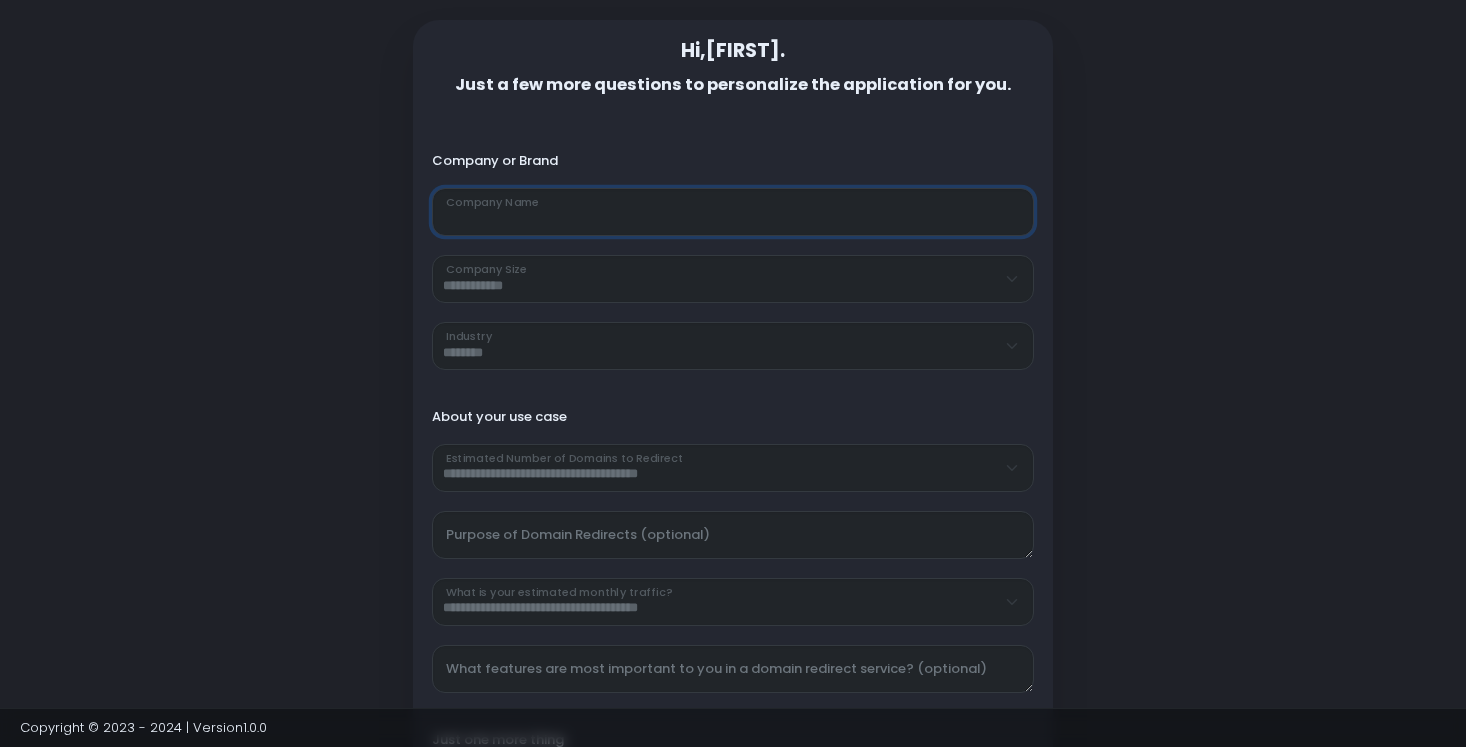 click on "Company Name" at bounding box center (733, 212) 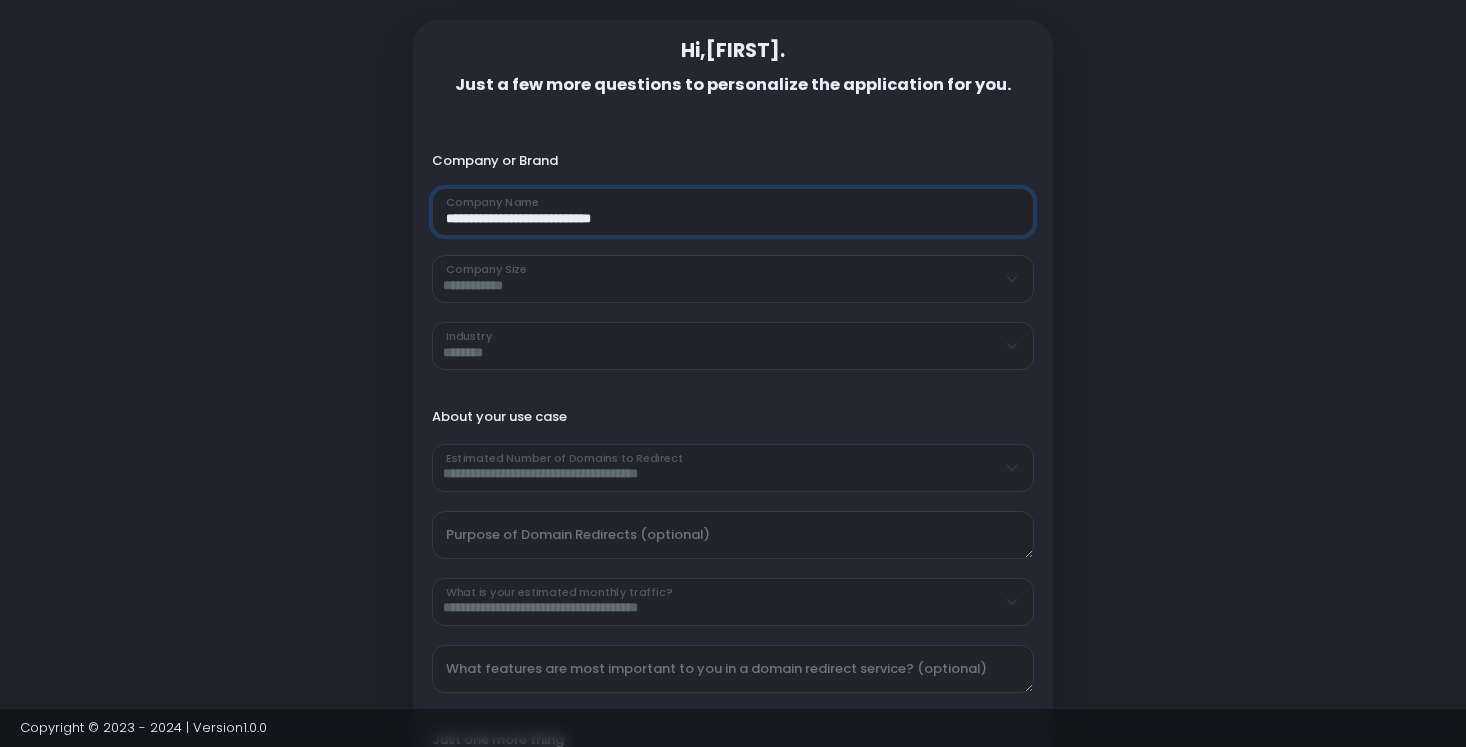 type on "**********" 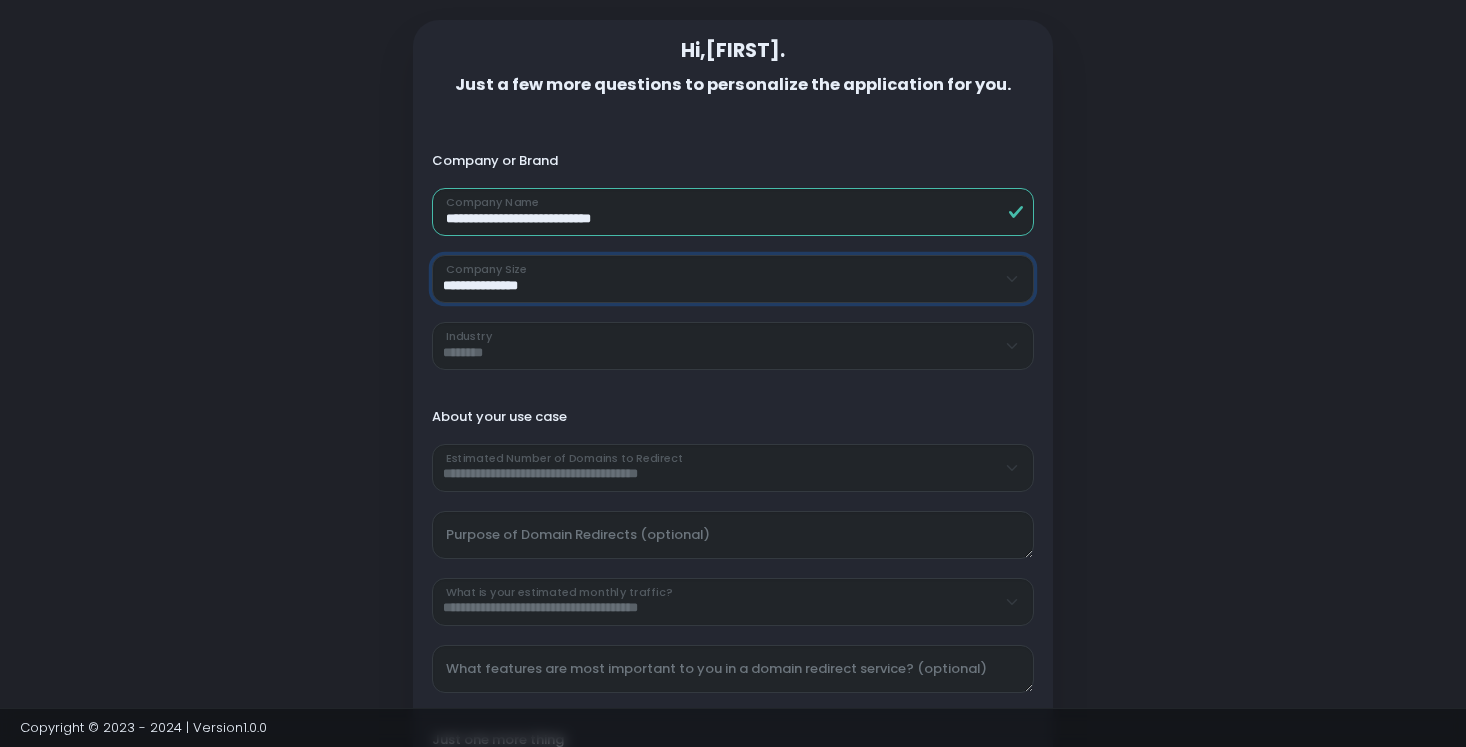 click on "**********" at bounding box center [733, 279] 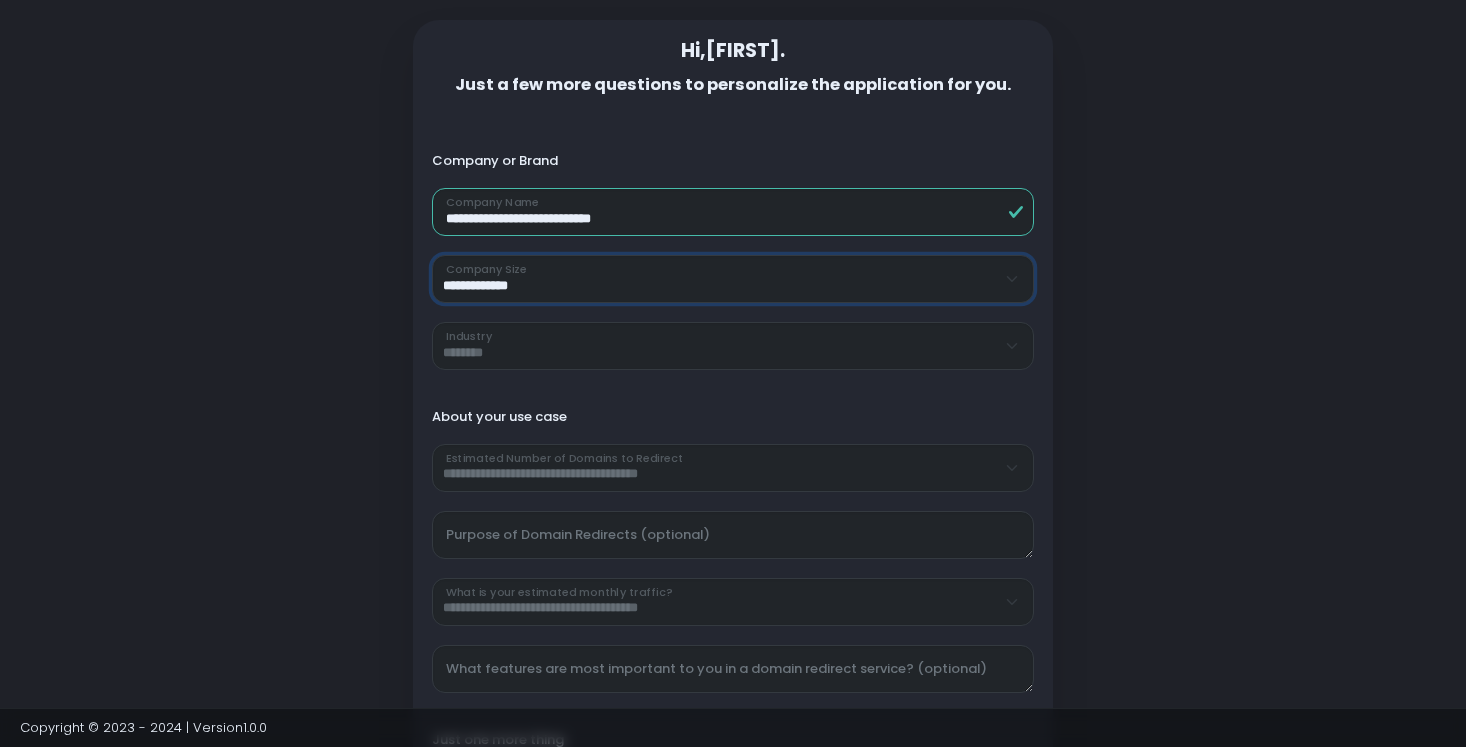 click on "**********" at bounding box center [733, 279] 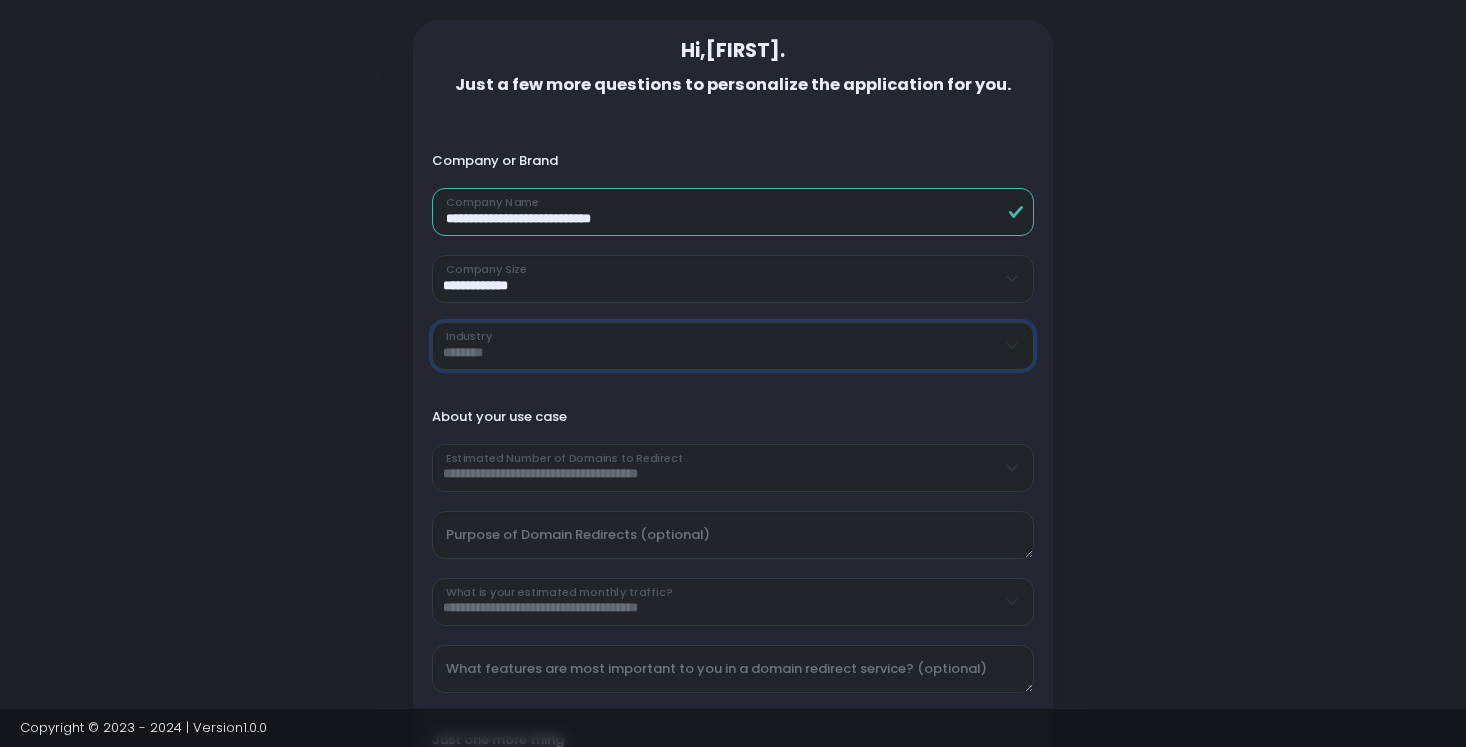 click on "**********" at bounding box center (733, 346) 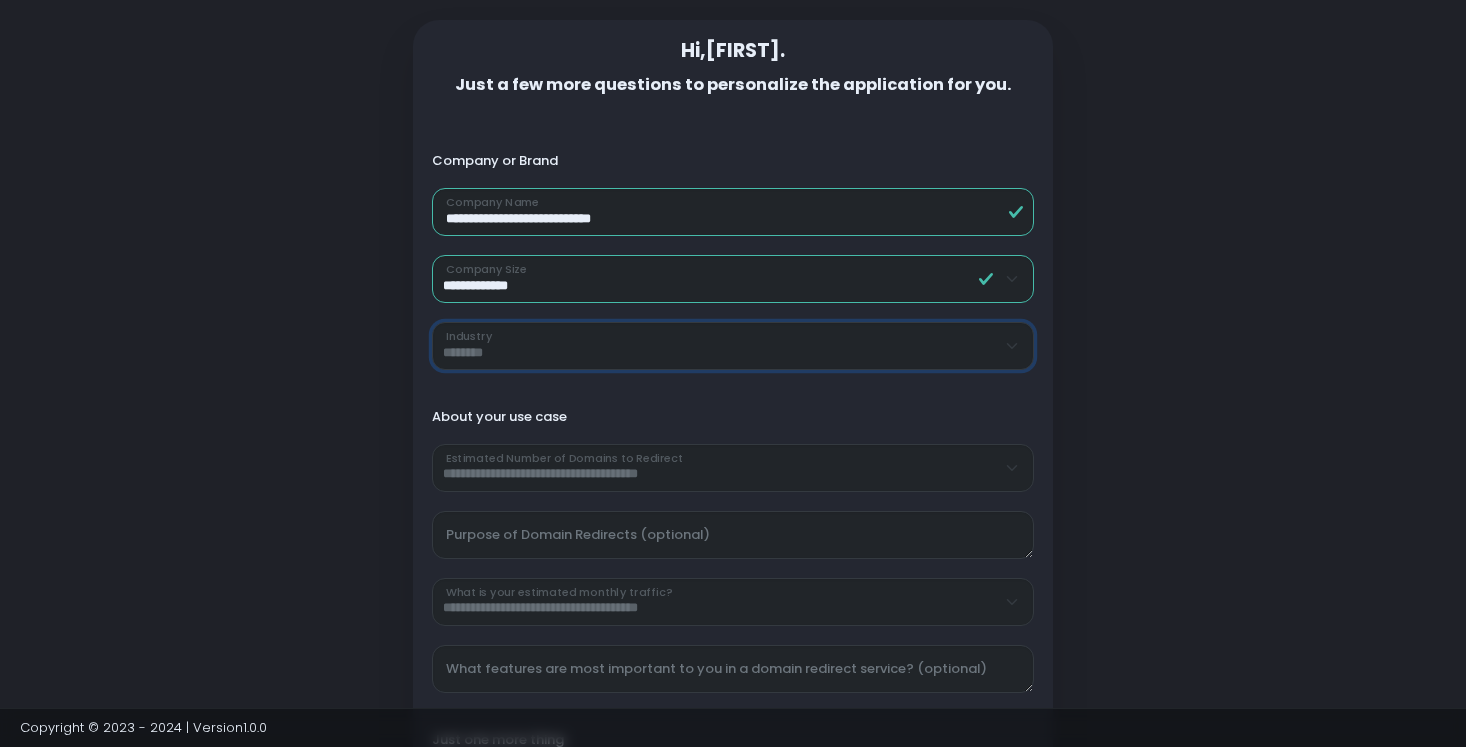 select on "**********" 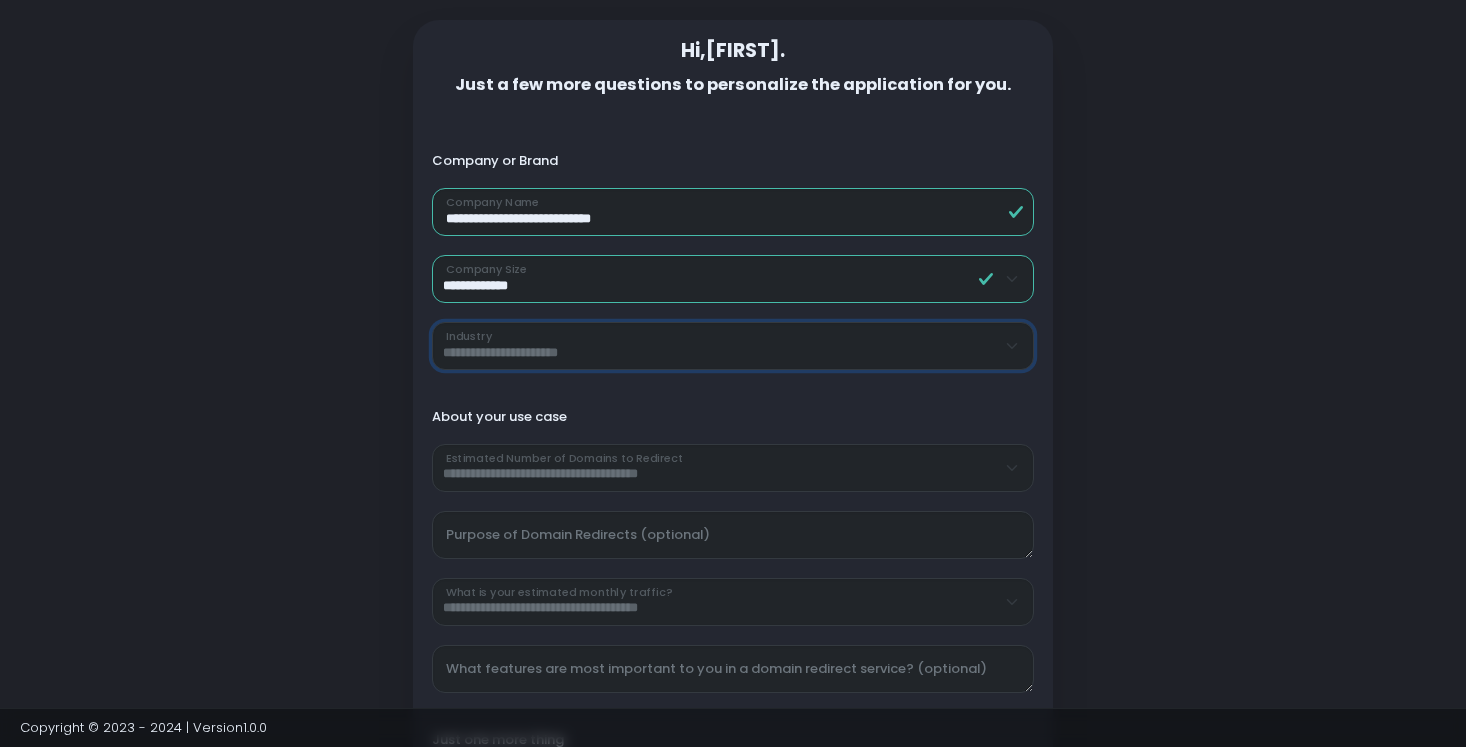 click on "**********" at bounding box center (733, 346) 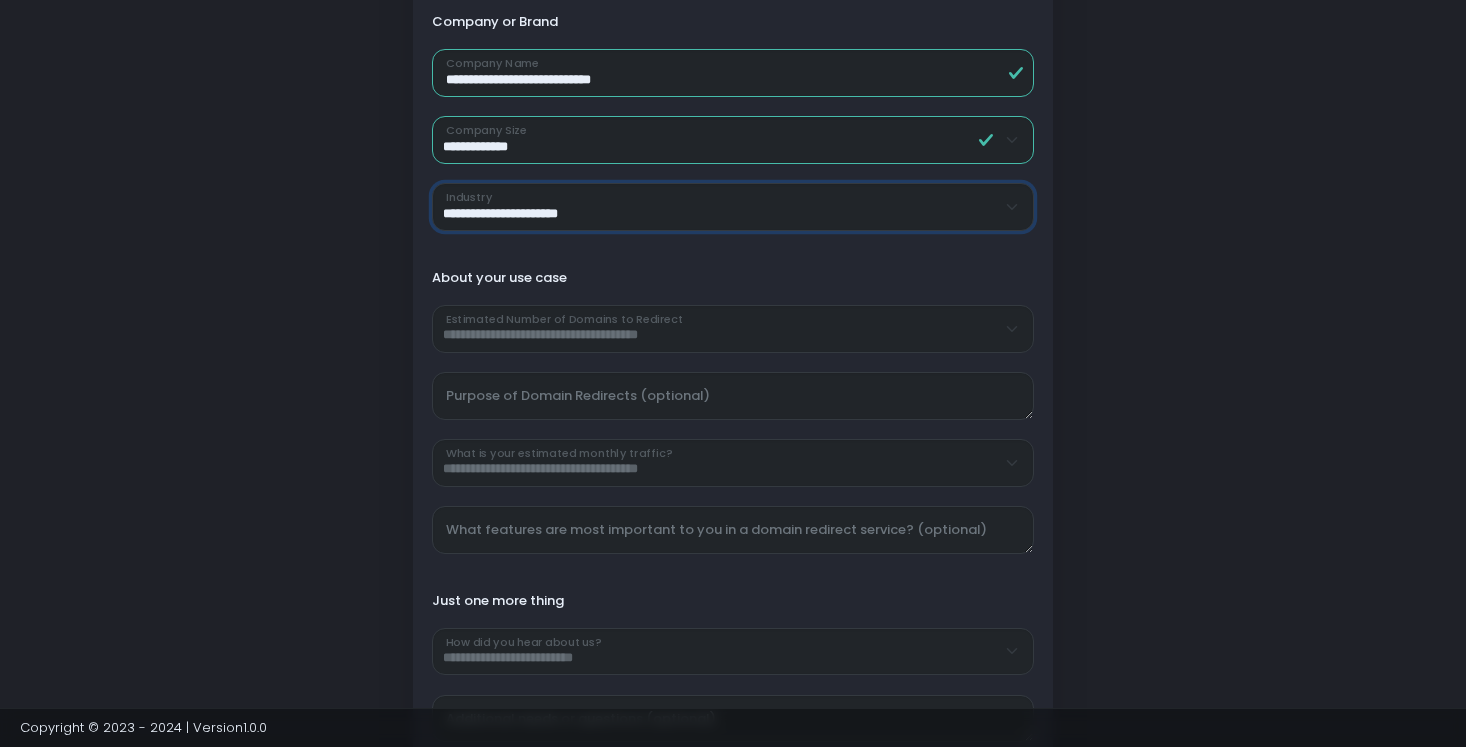 scroll, scrollTop: 200, scrollLeft: 0, axis: vertical 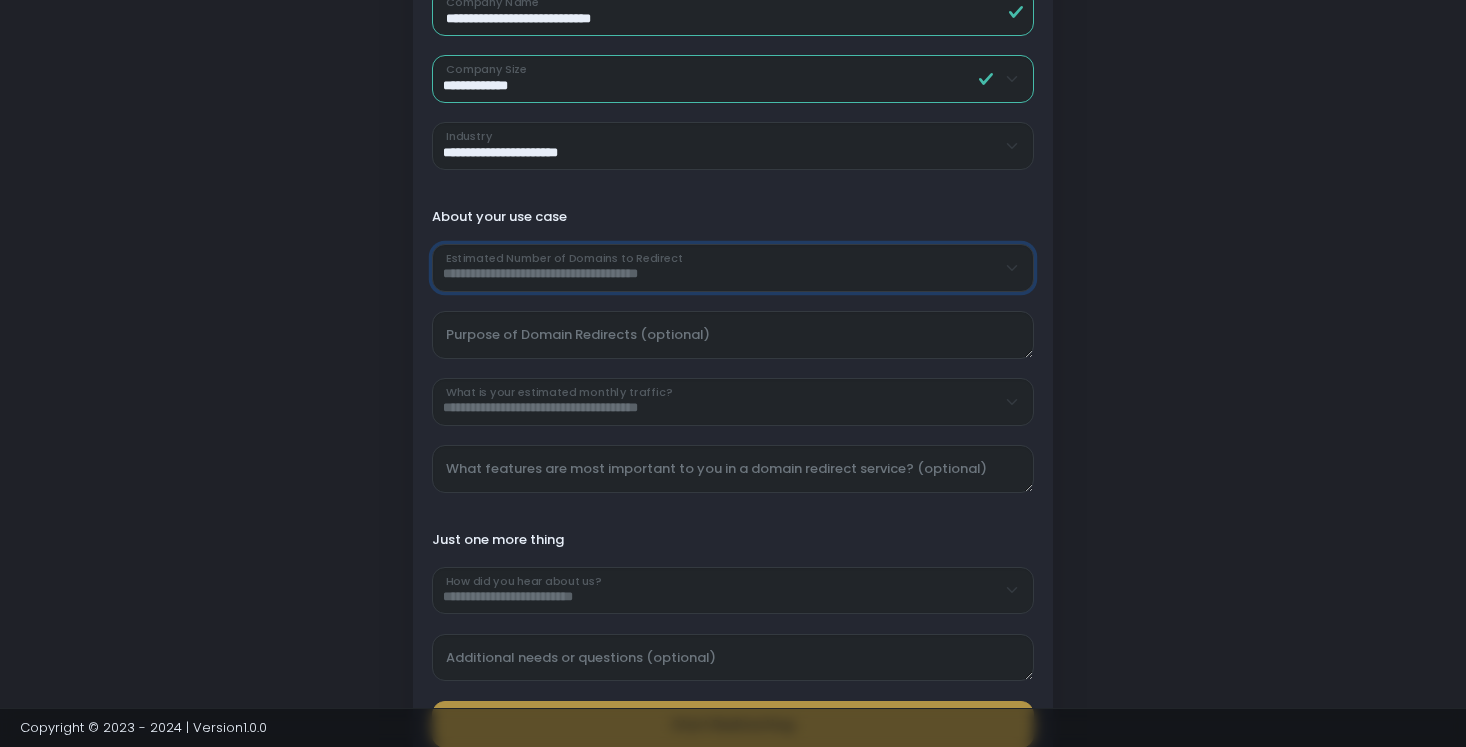 click on "**********" at bounding box center [733, 268] 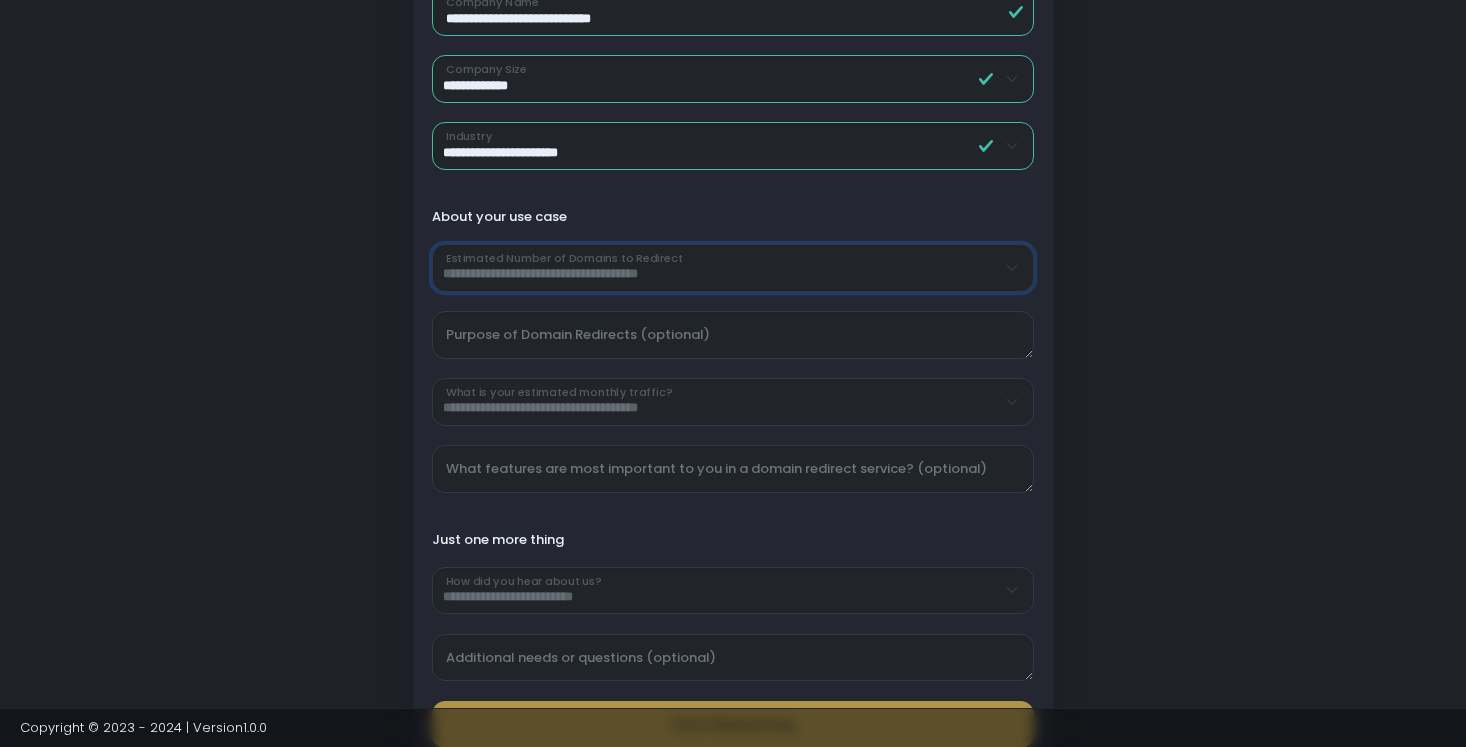 select on "********" 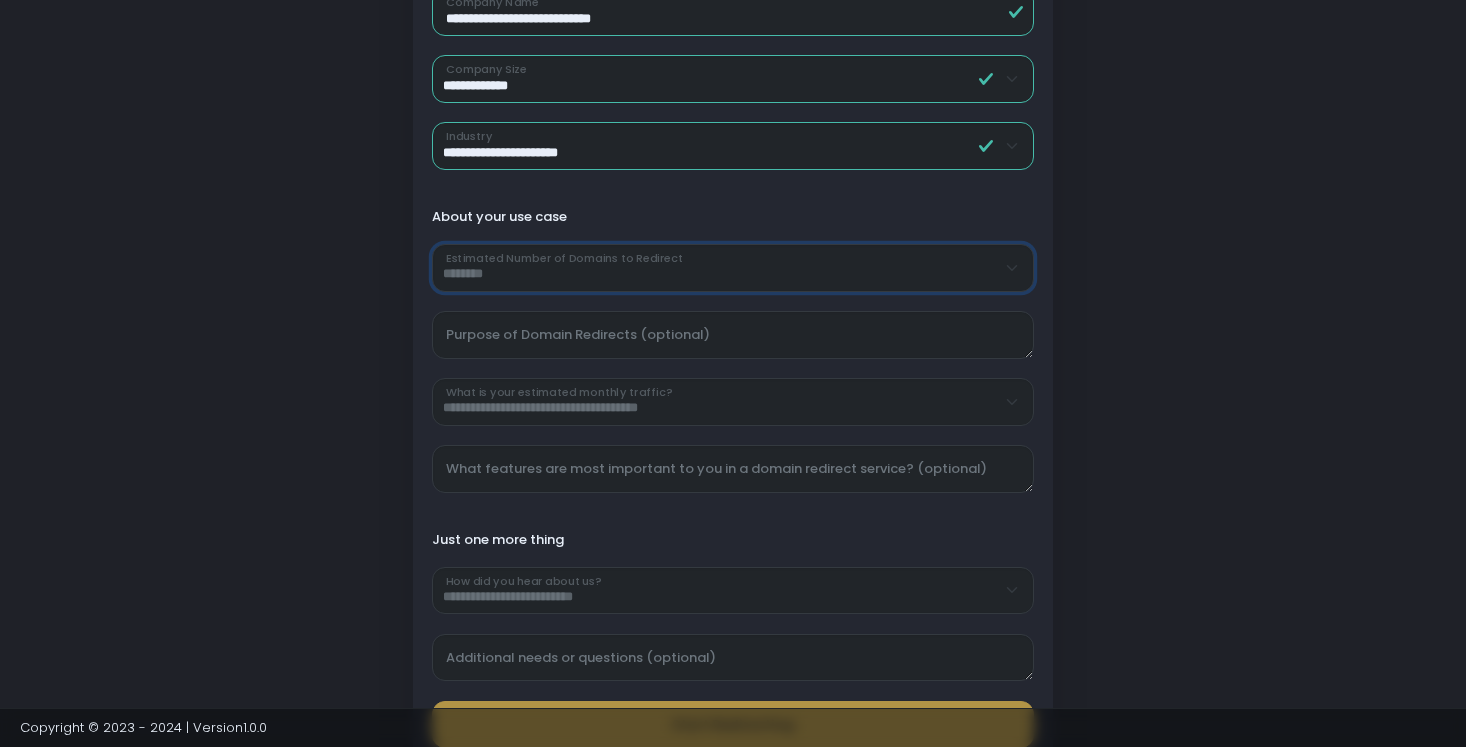 click on "**********" at bounding box center [733, 268] 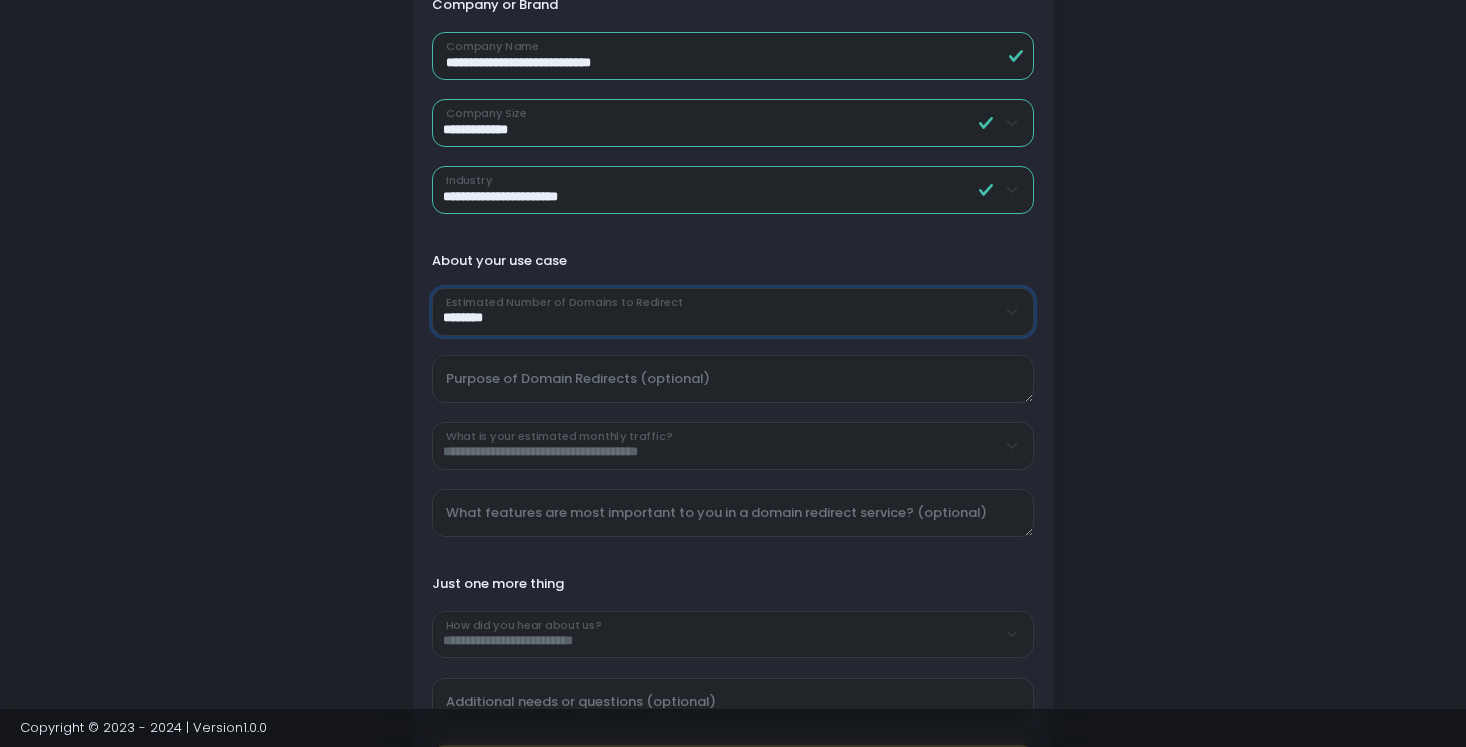 scroll, scrollTop: 200, scrollLeft: 0, axis: vertical 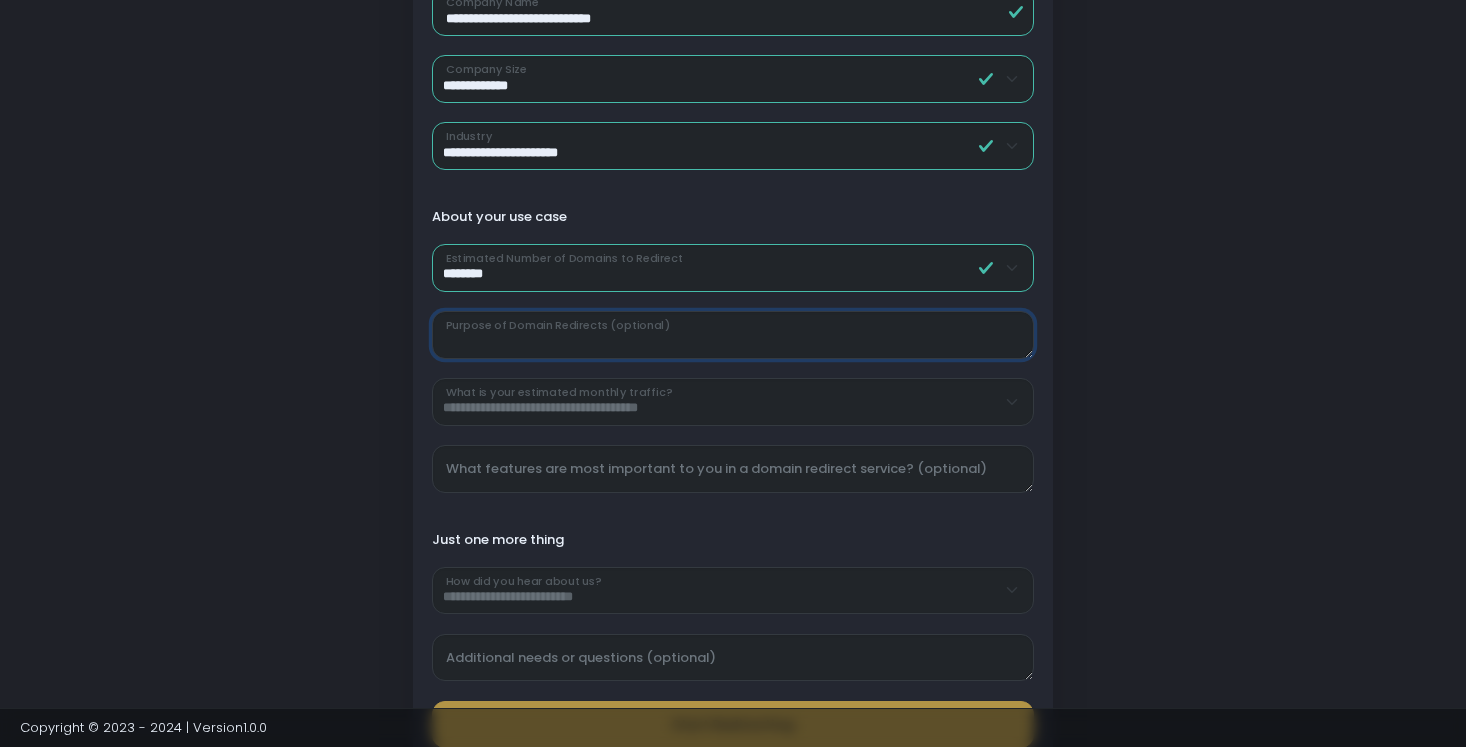 click on "Purpose of Domain Redirects (optional)" at bounding box center [733, 335] 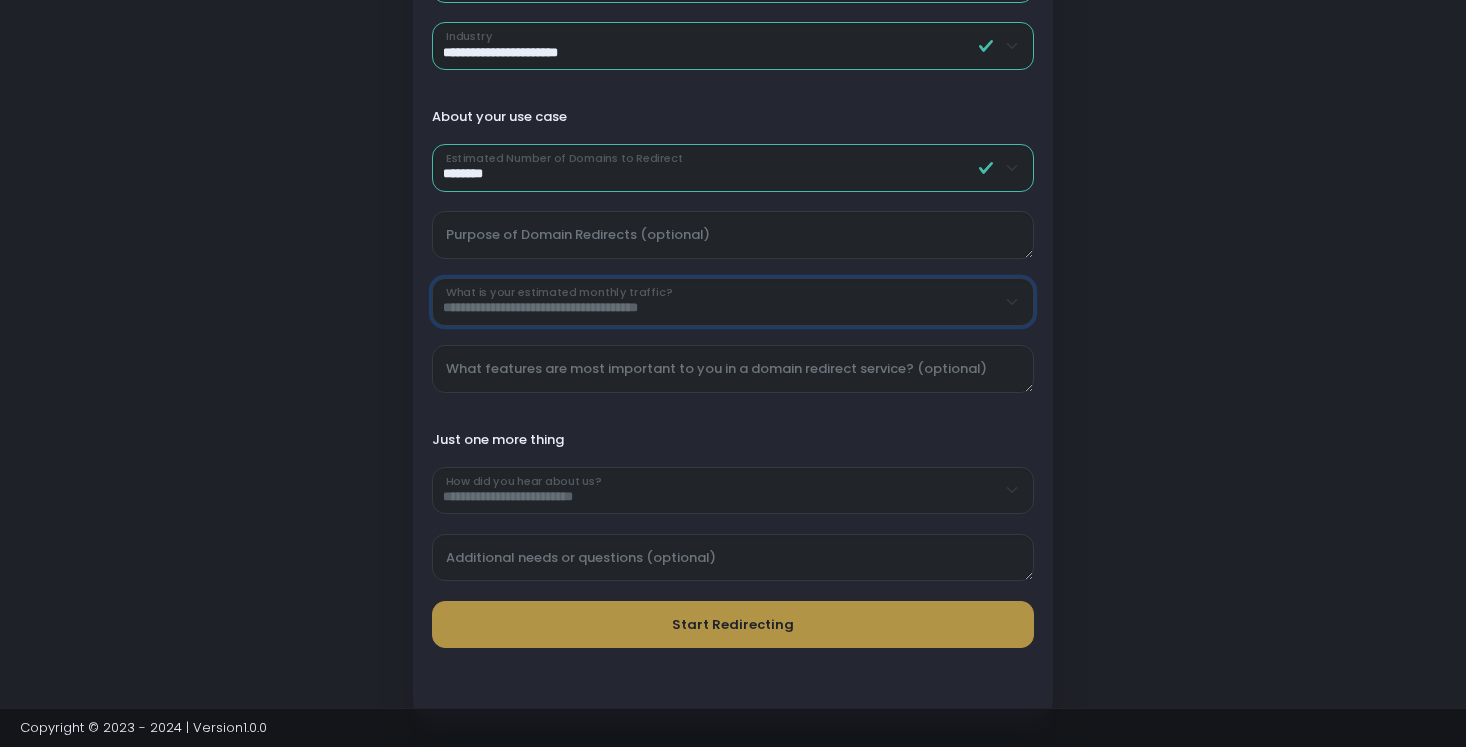click on "**********" at bounding box center (733, 302) 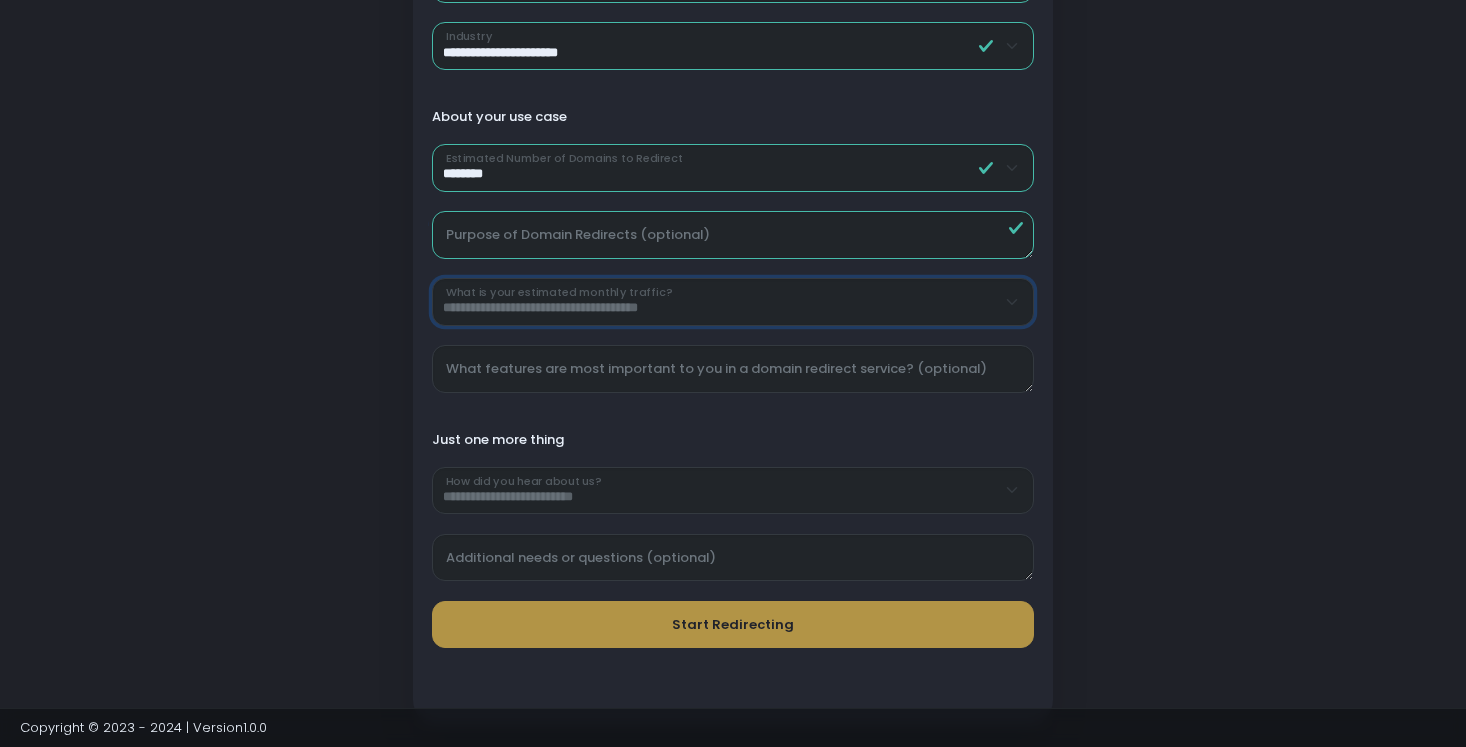 select on "**********" 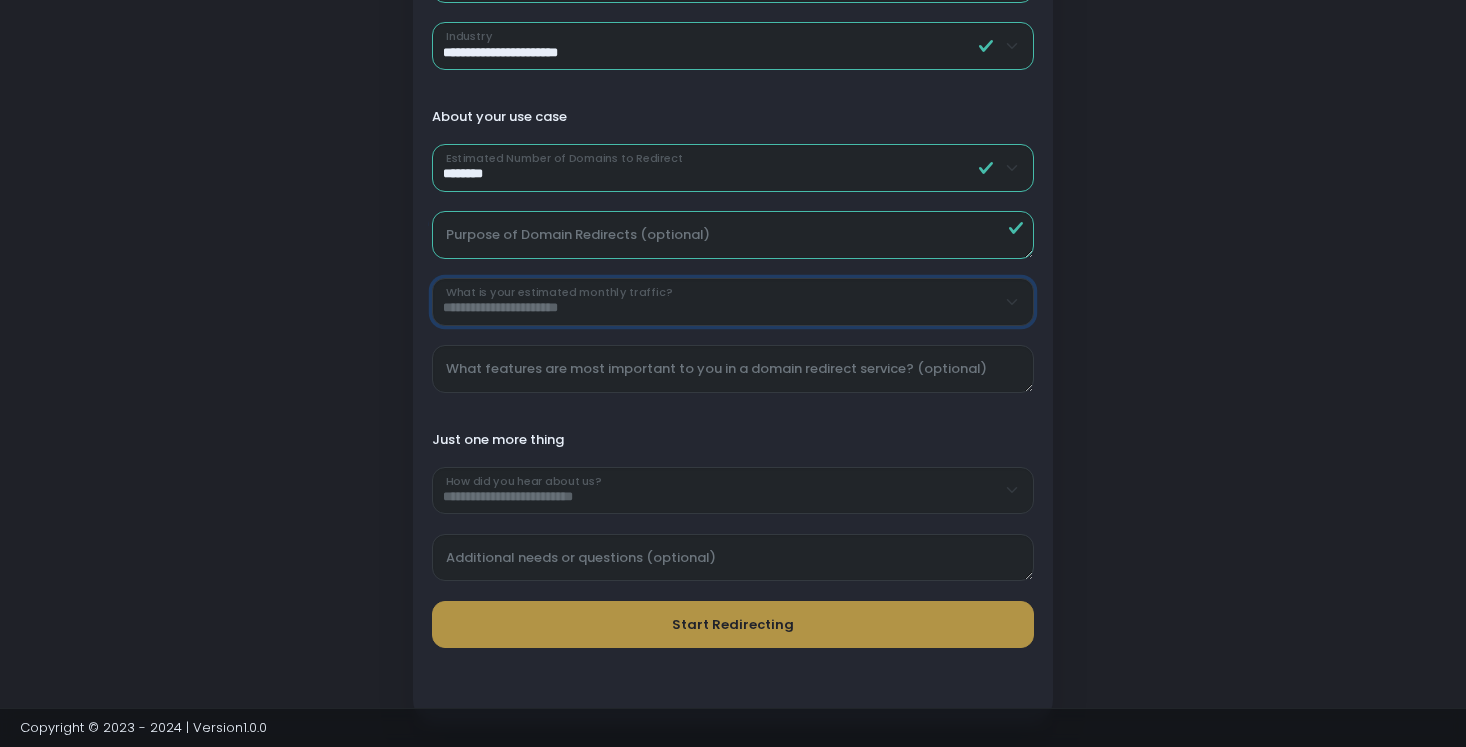 click on "**********" at bounding box center [733, 302] 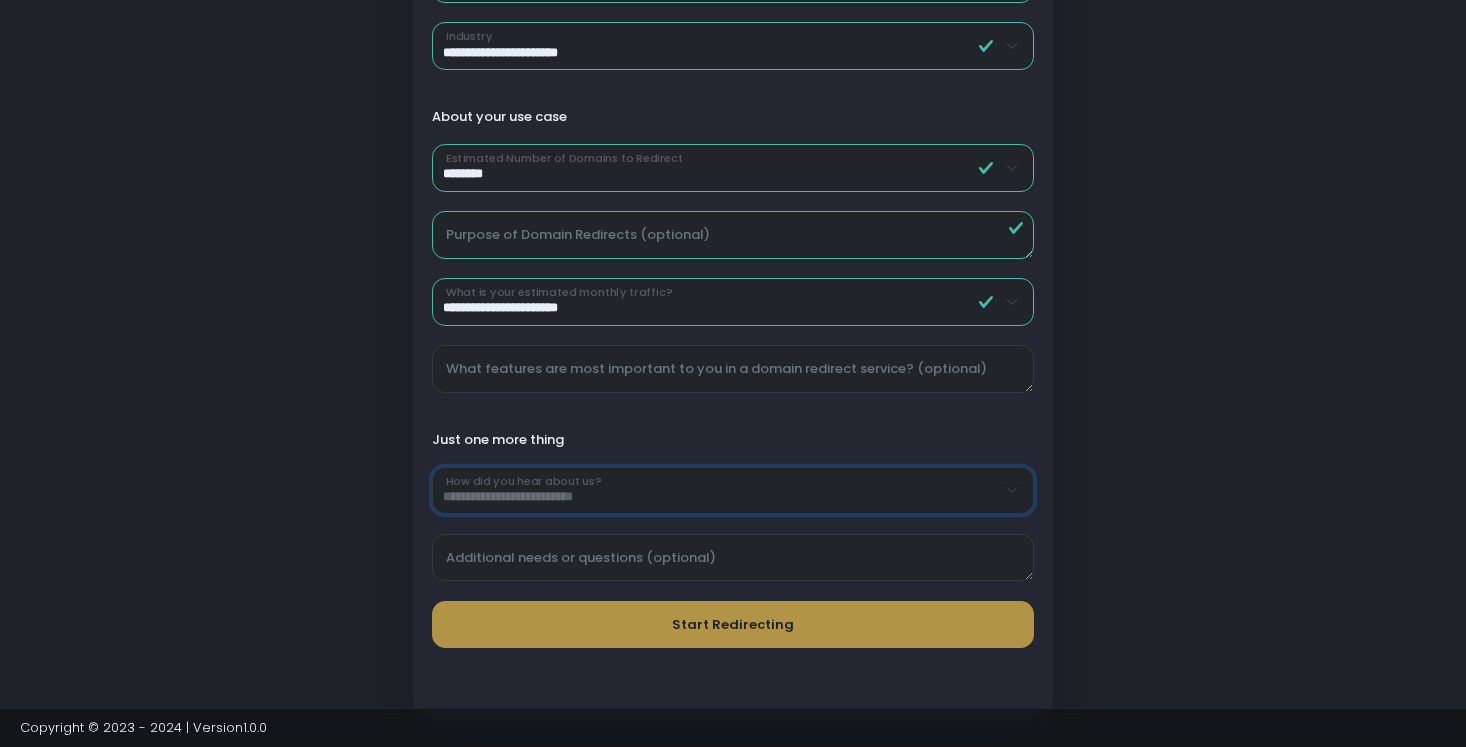 click on "**********" at bounding box center (733, 491) 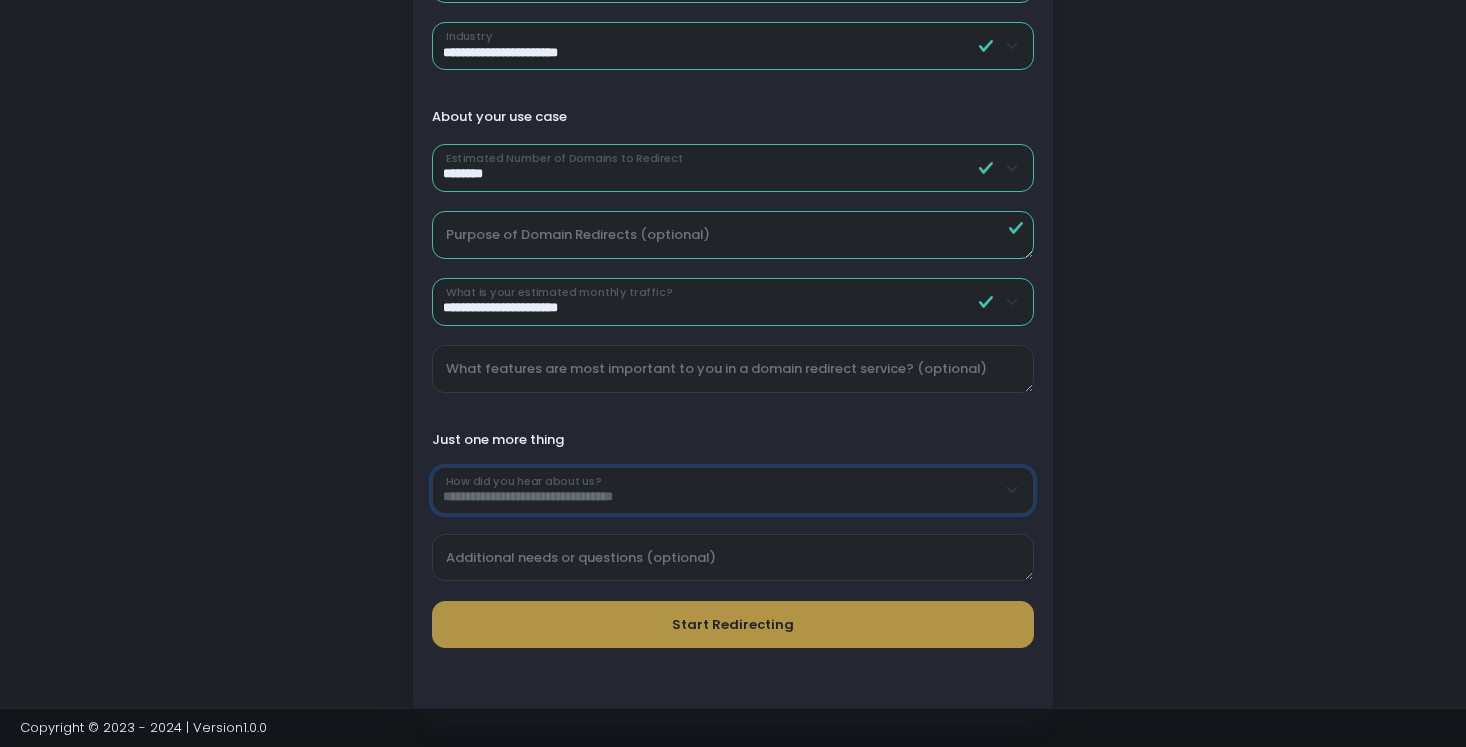 click on "**********" at bounding box center [733, 491] 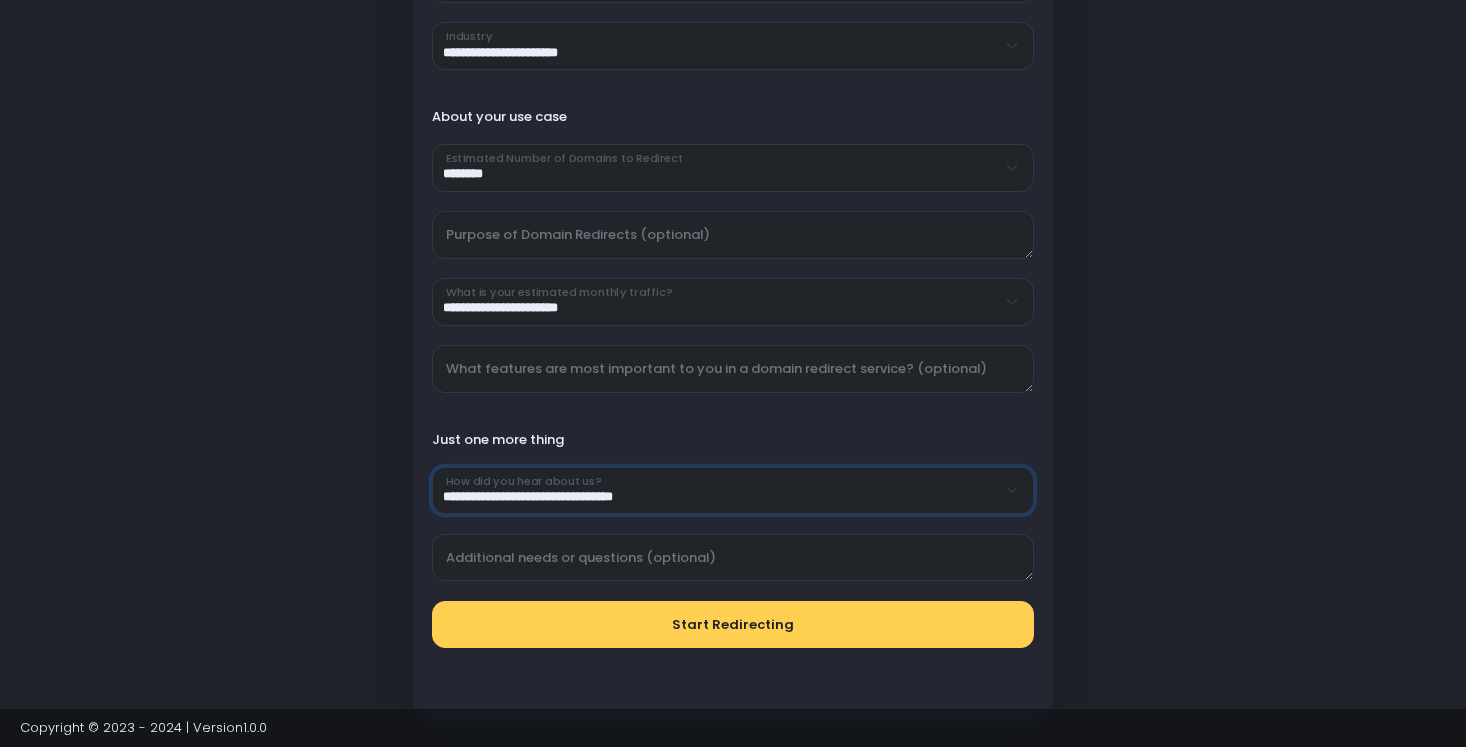 click on "**********" at bounding box center [733, 491] 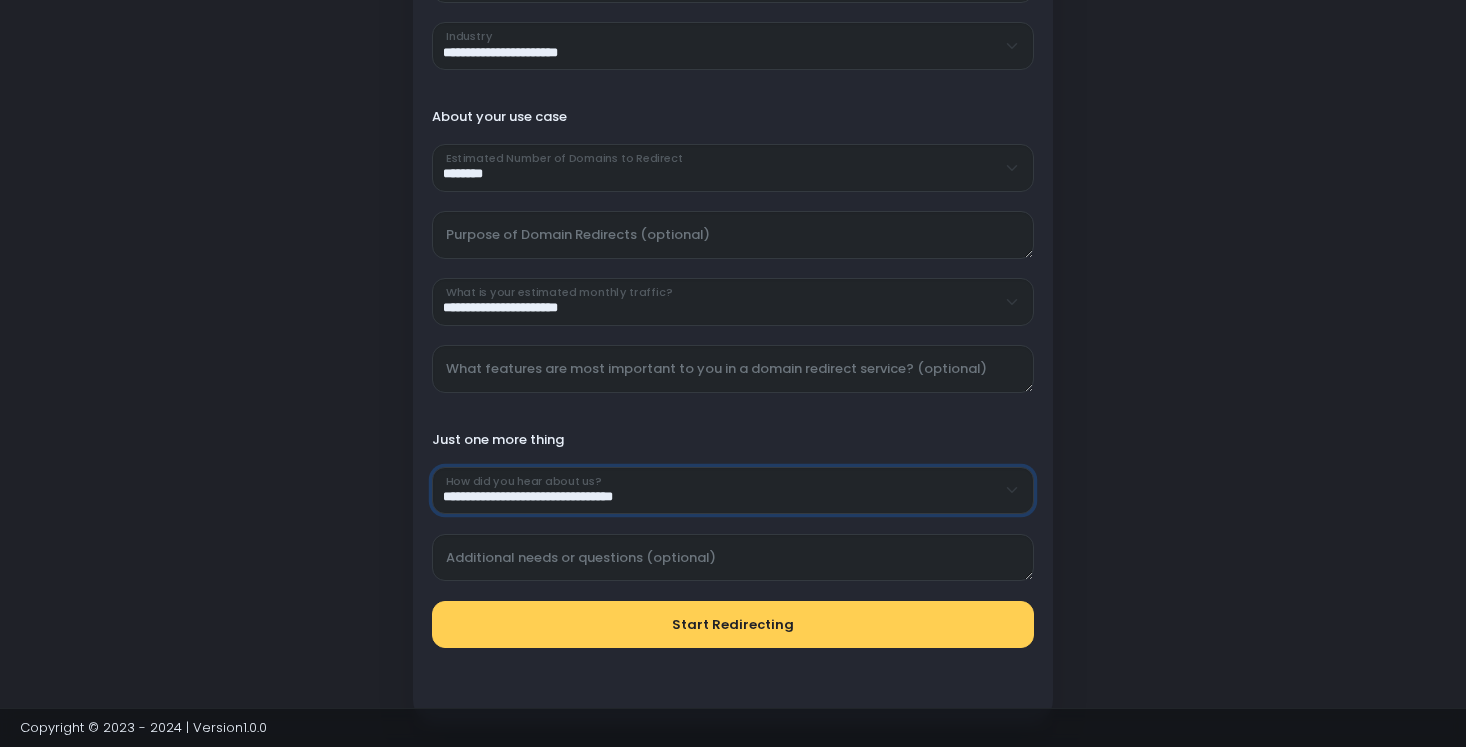 select on "******" 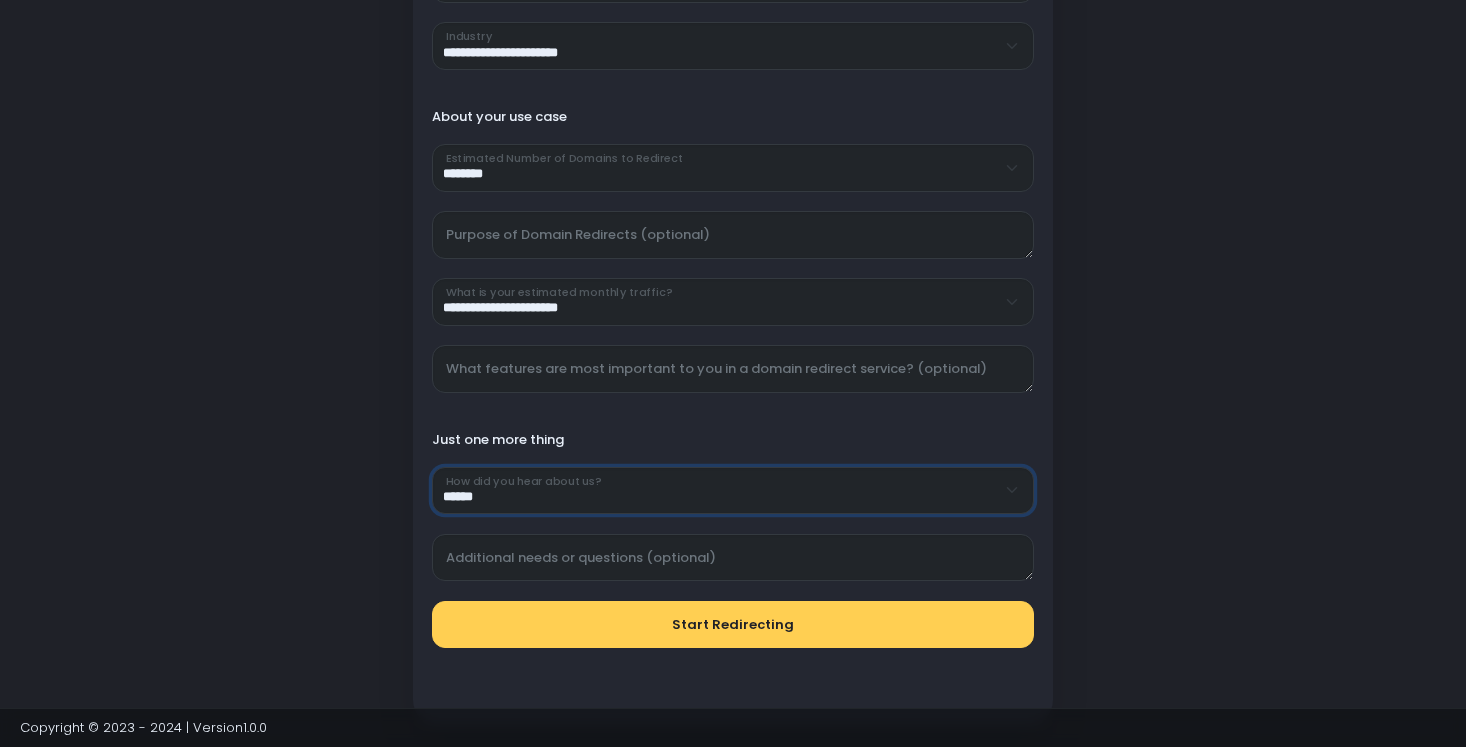 click on "**********" at bounding box center (733, 491) 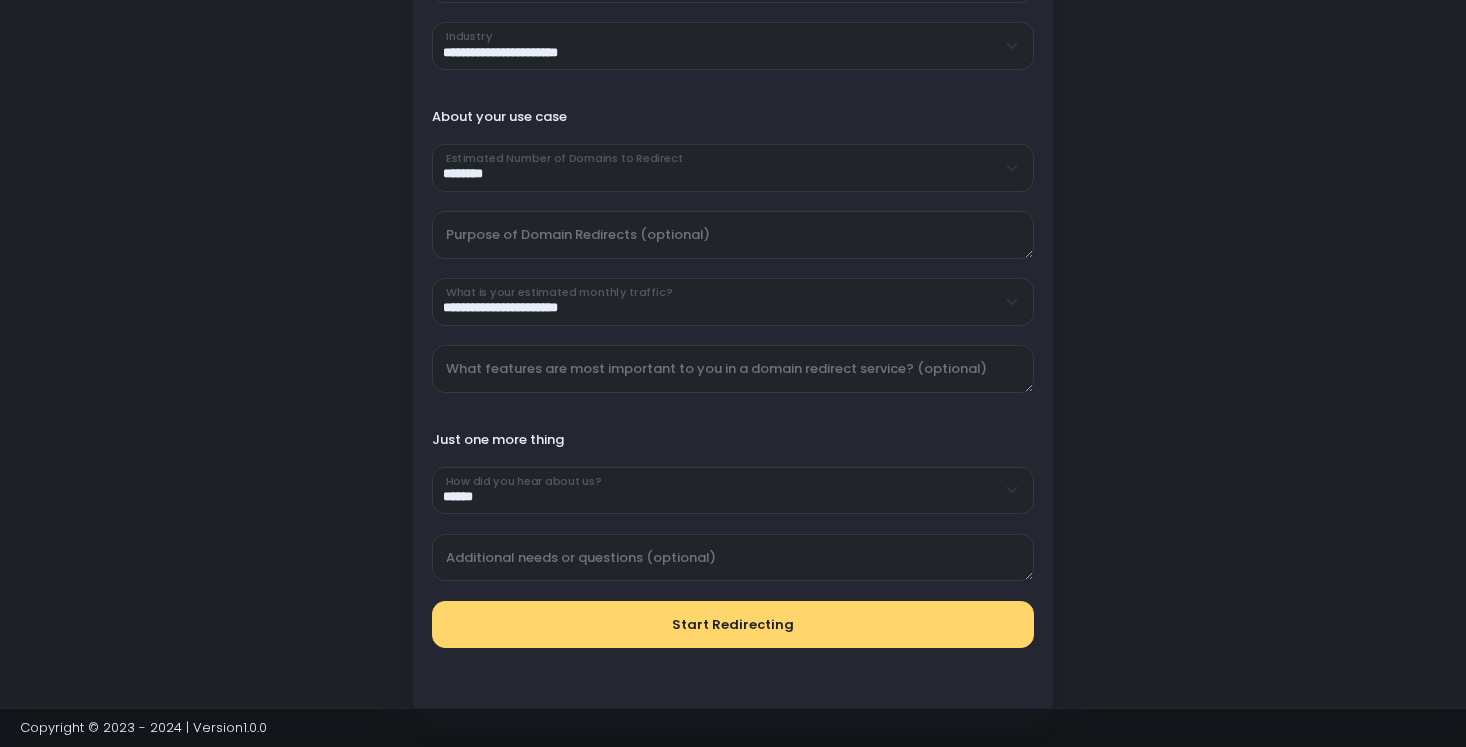 click on "Start Redirecting" at bounding box center [733, 625] 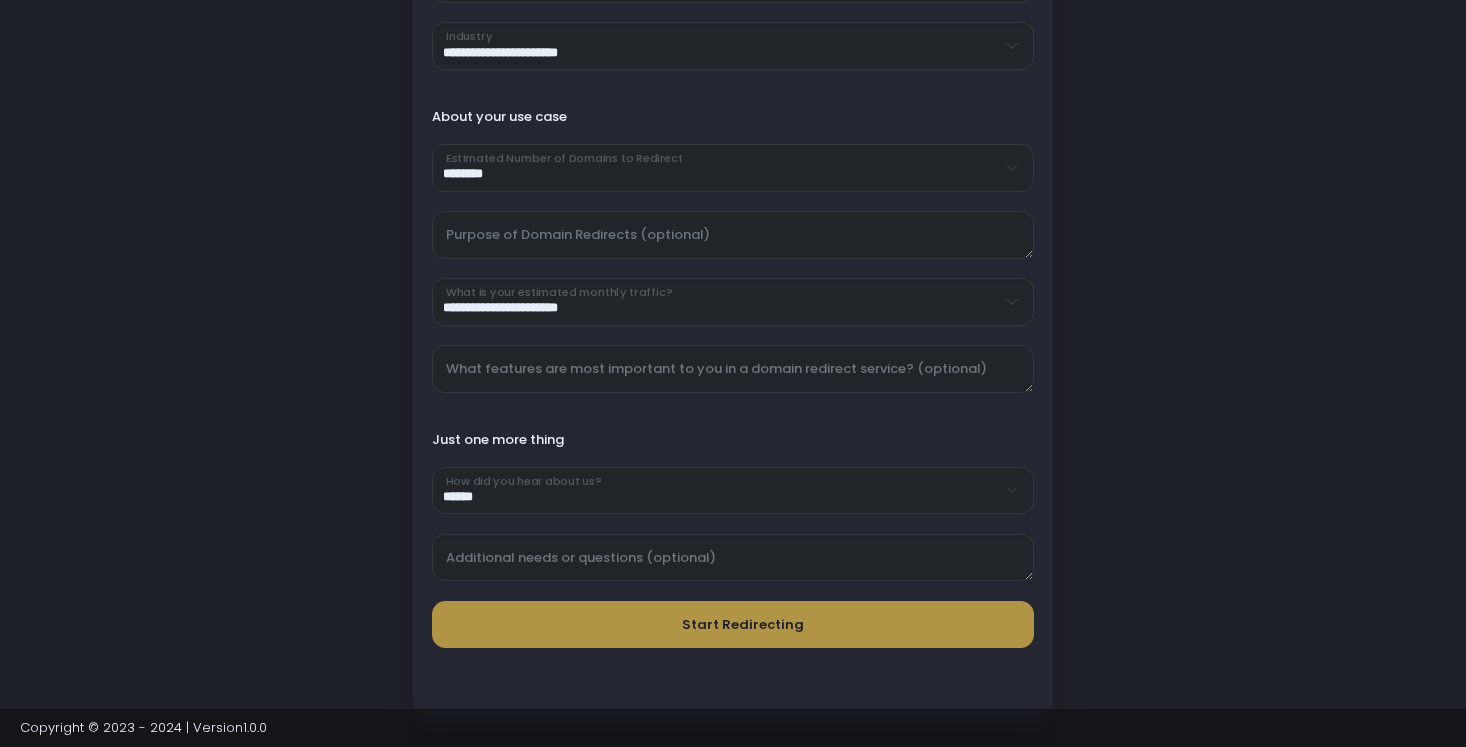scroll, scrollTop: 0, scrollLeft: 0, axis: both 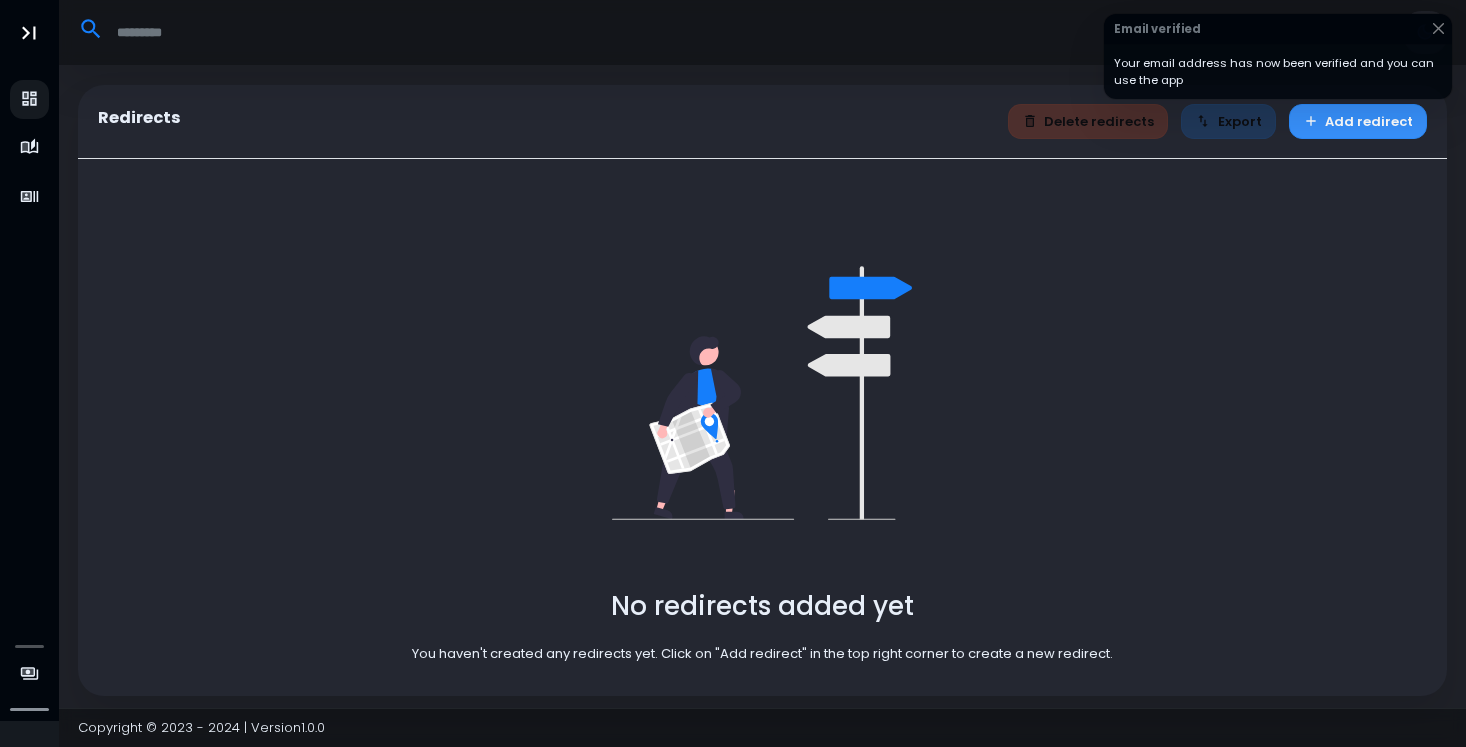 click on "Add redirect" at bounding box center [1358, 121] 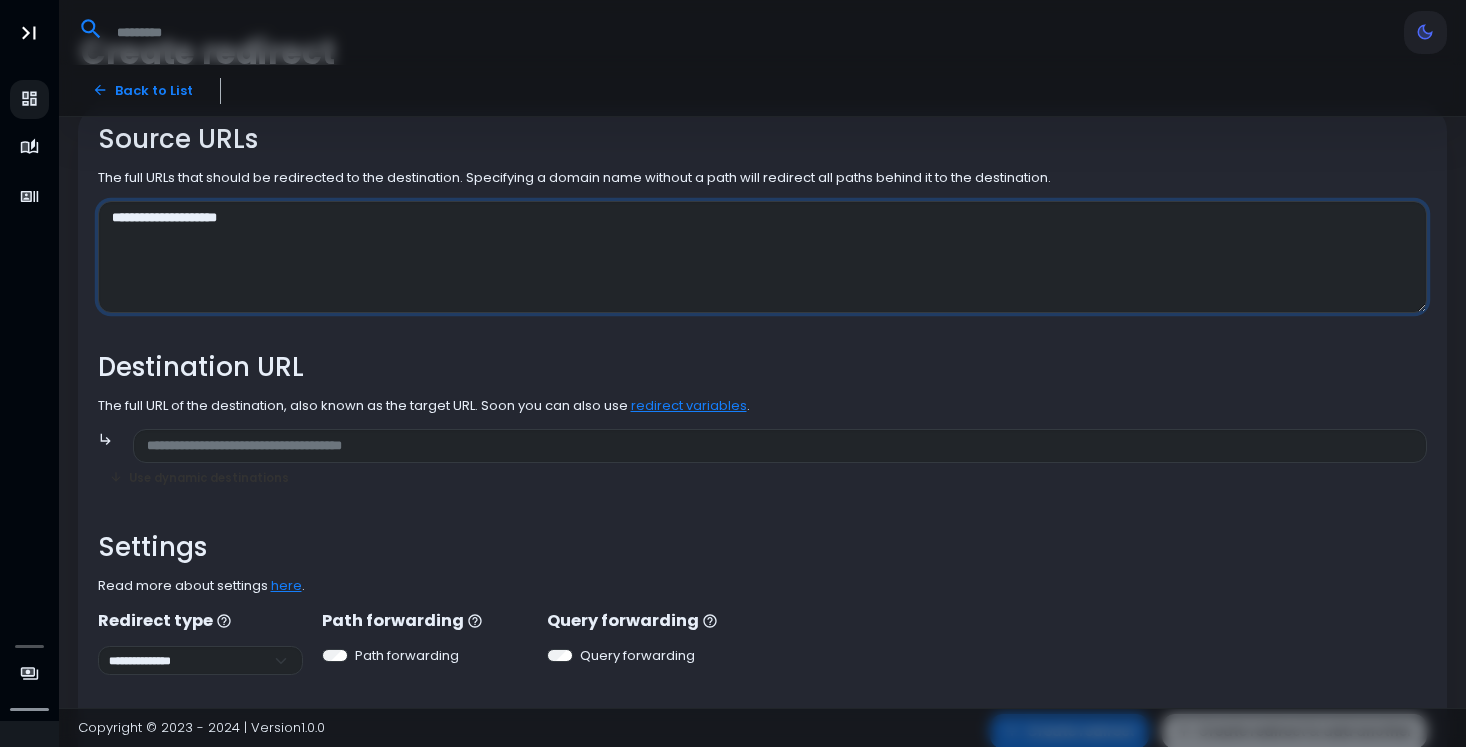scroll, scrollTop: 100, scrollLeft: 0, axis: vertical 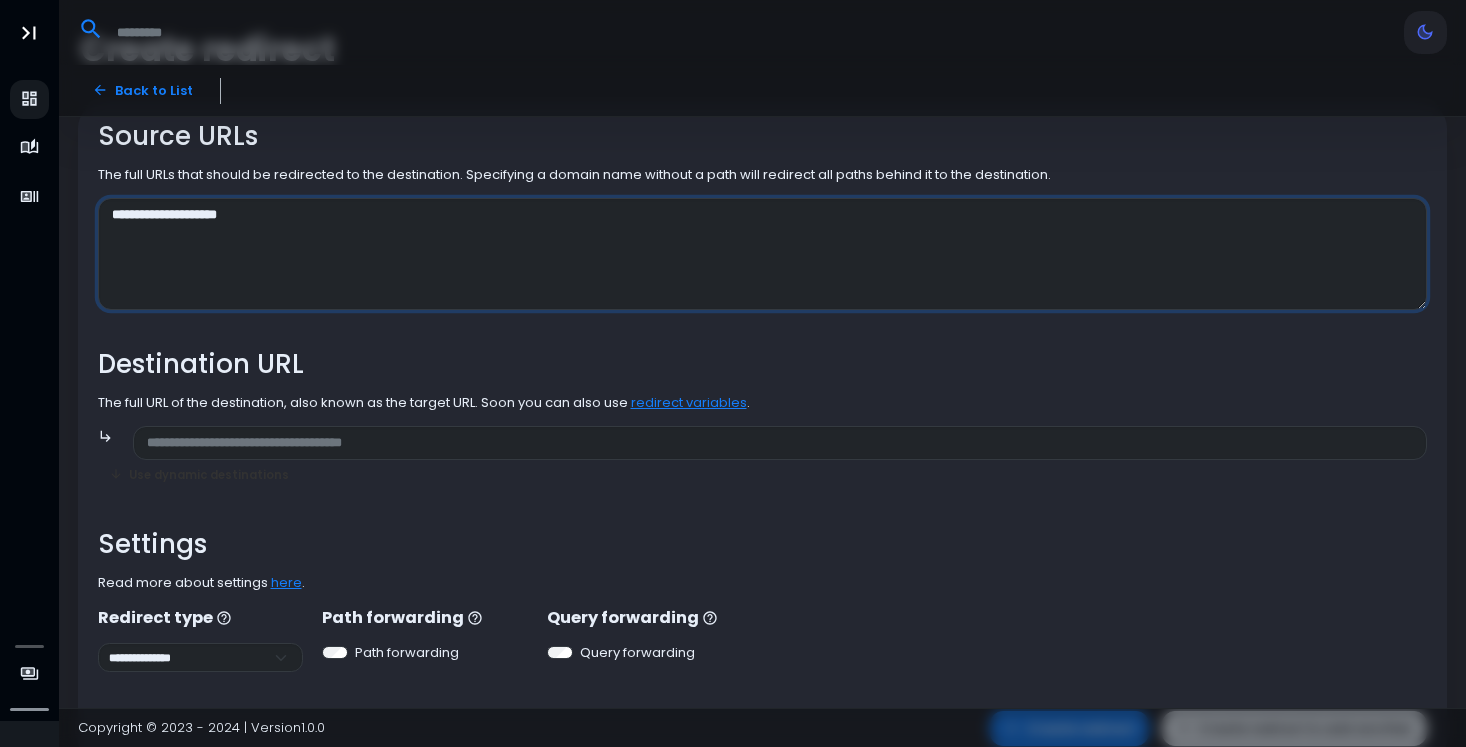 type on "**********" 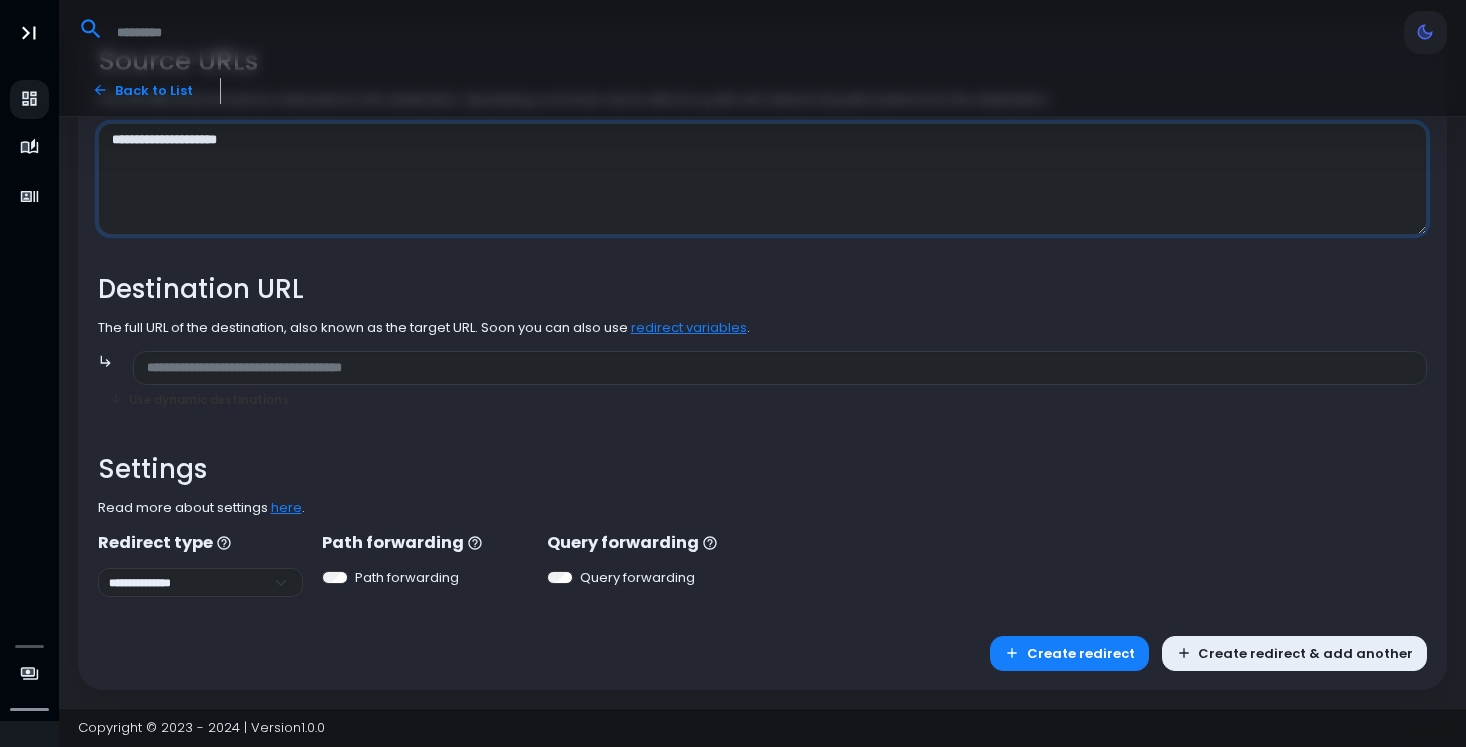 scroll, scrollTop: 177, scrollLeft: 0, axis: vertical 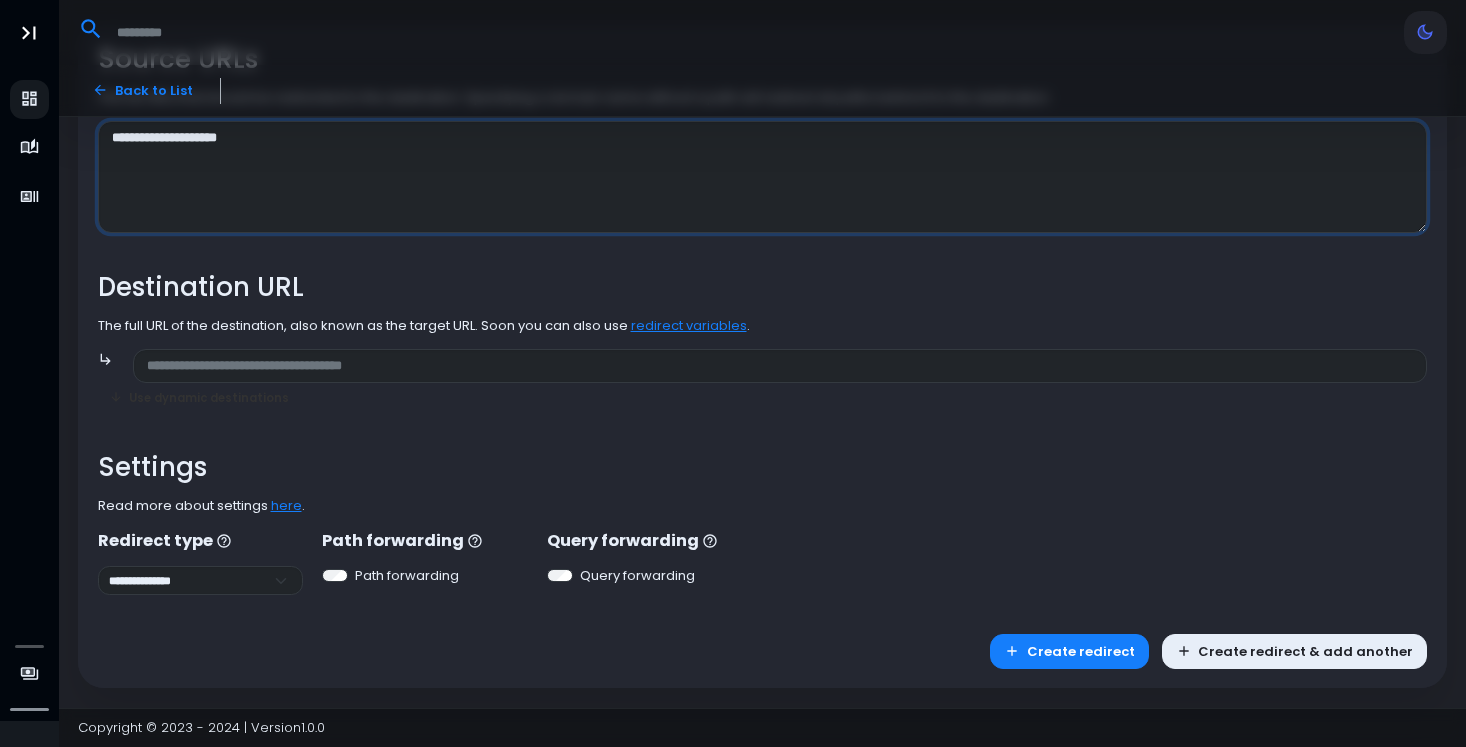 click on "**********" at bounding box center (763, 177) 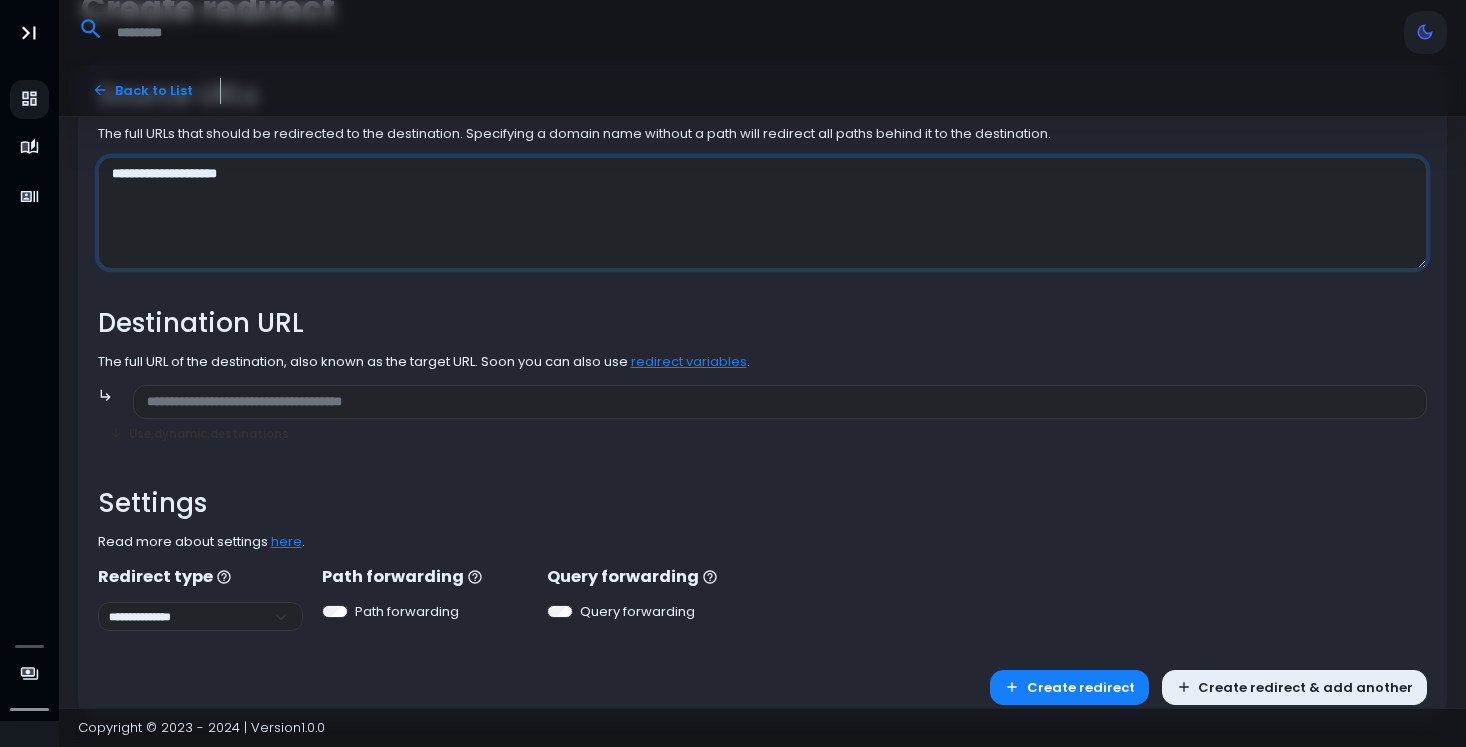 scroll, scrollTop: 177, scrollLeft: 0, axis: vertical 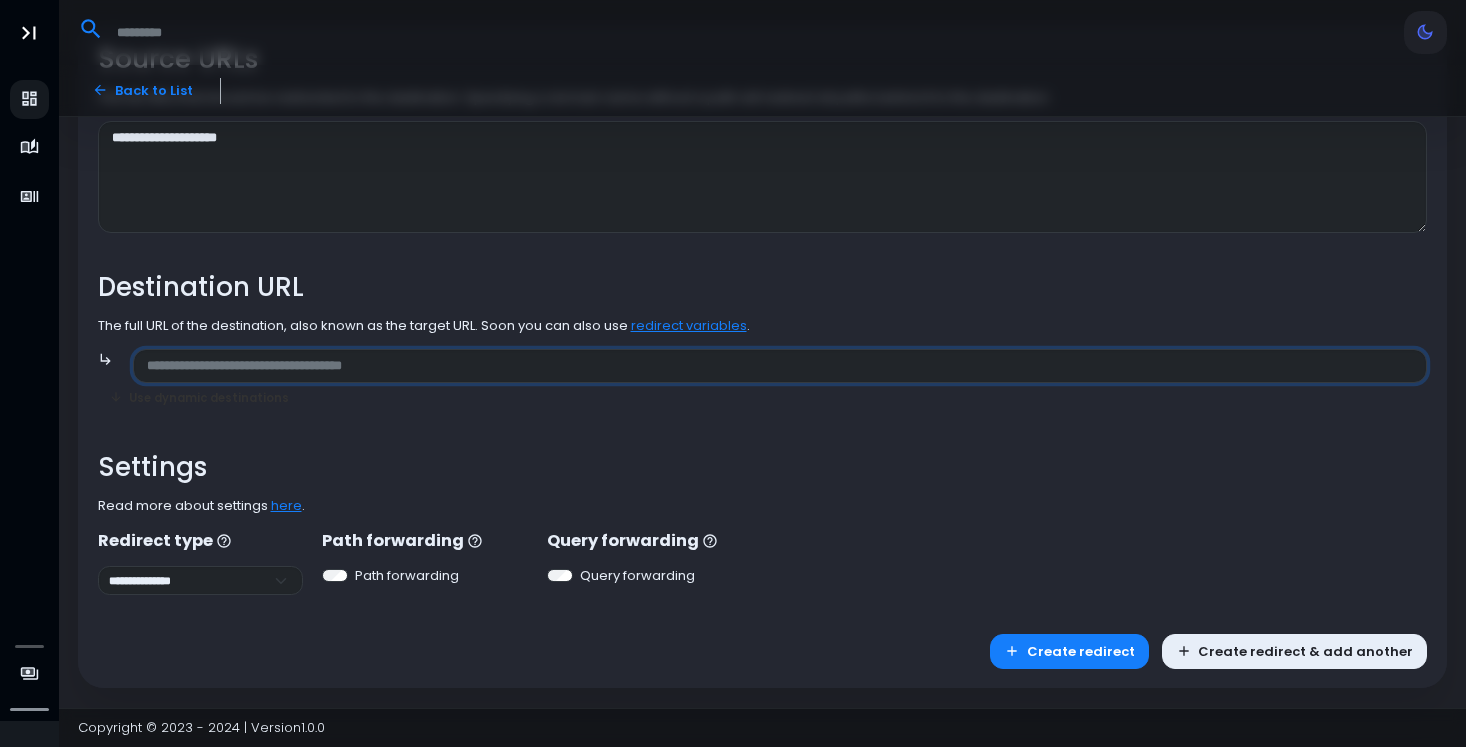 click at bounding box center [780, 366] 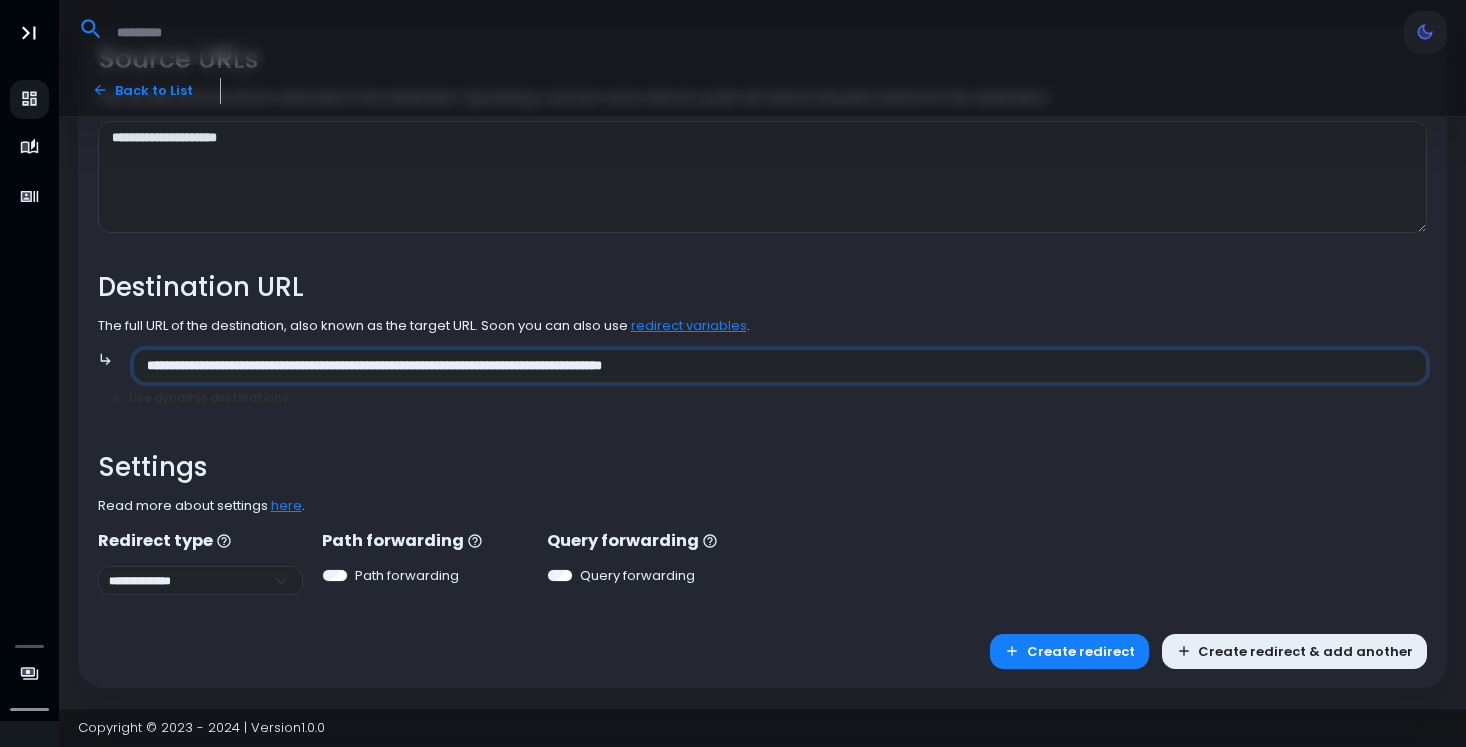 type on "**********" 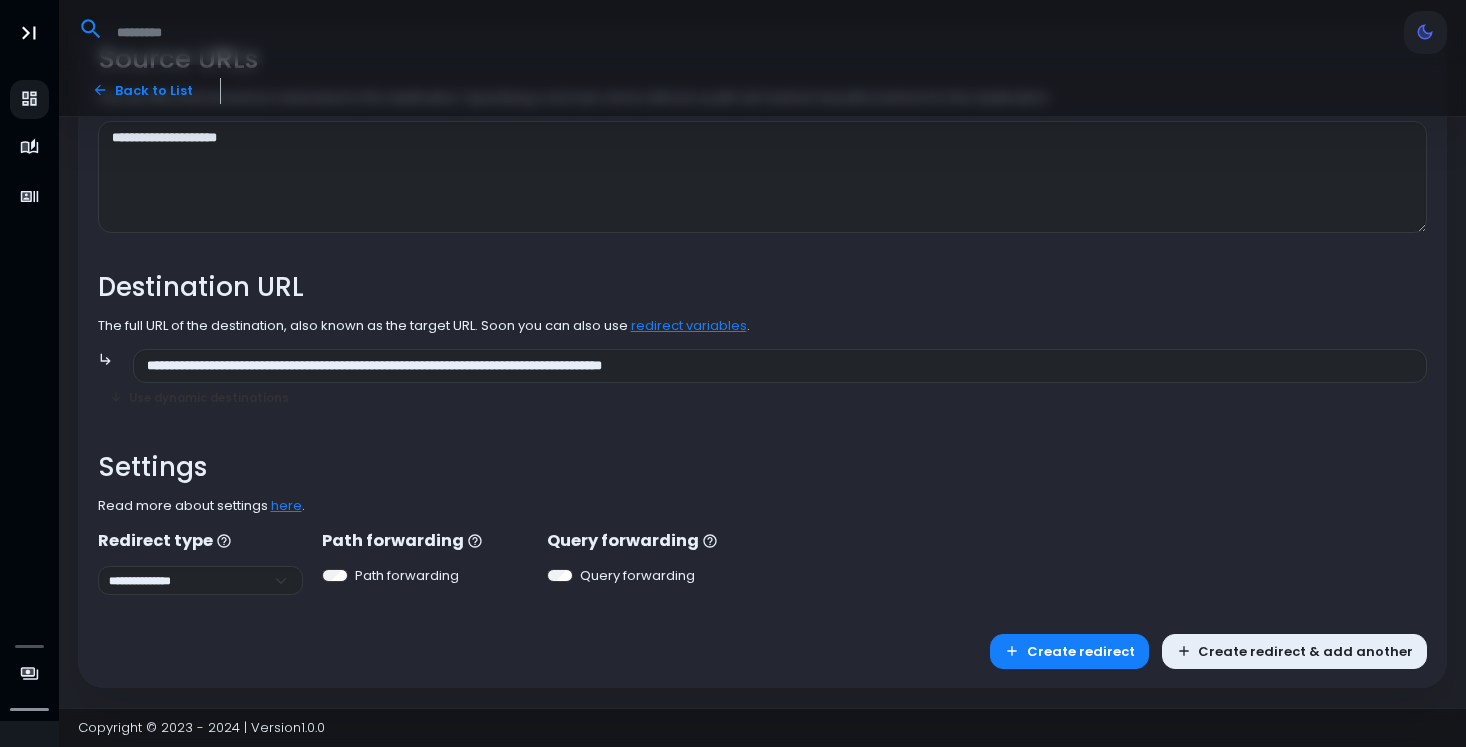 click on "**********" at bounding box center [762, 562] 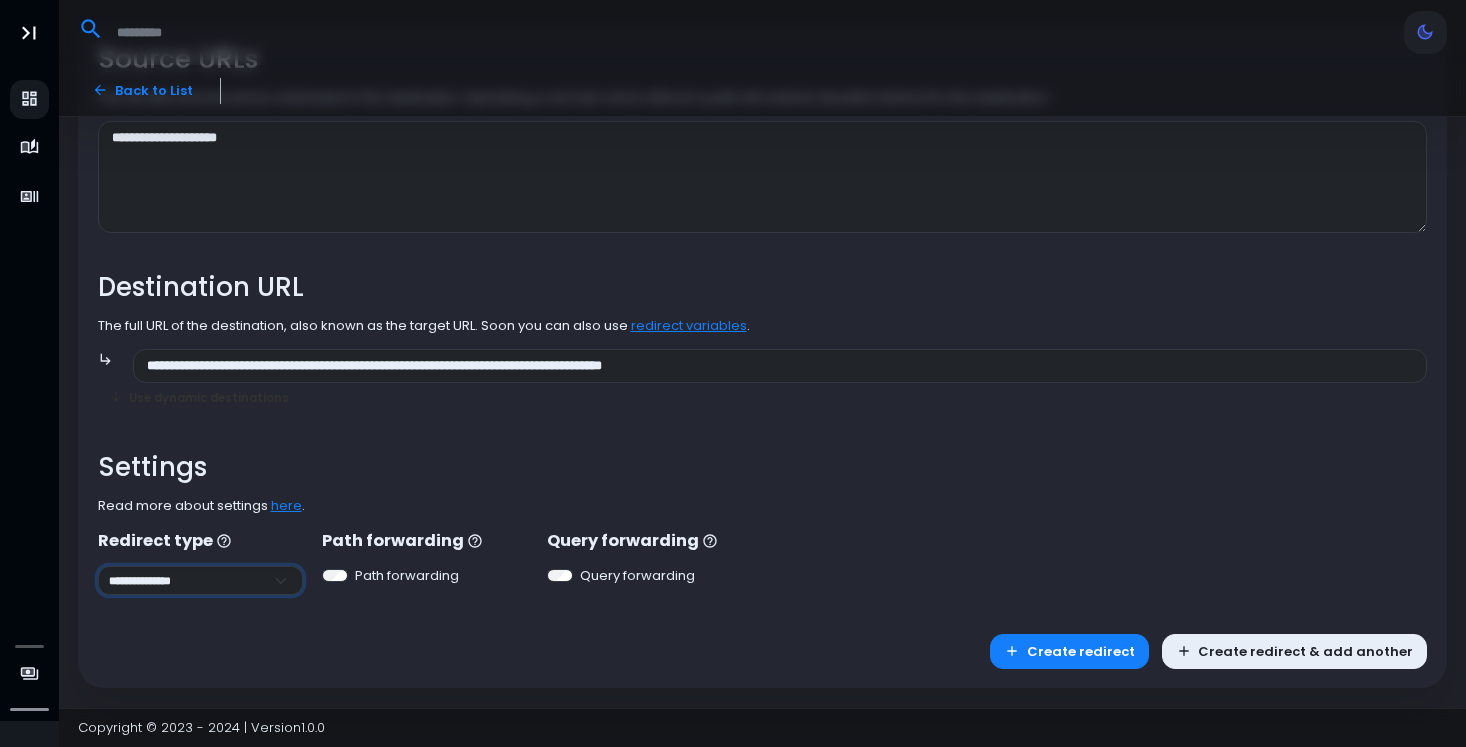 click on "**********" at bounding box center [200, 580] 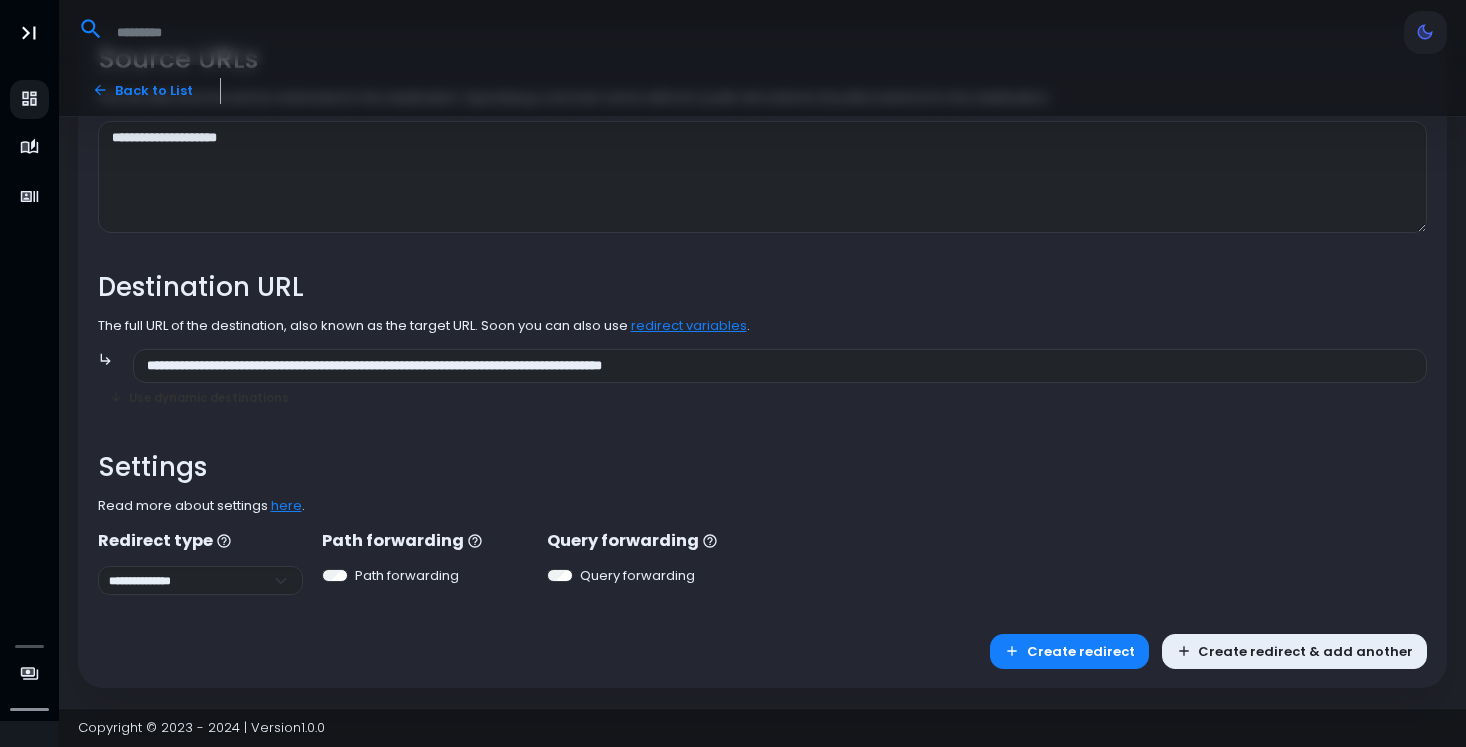 click on "Create redirect Create redirect & add another" at bounding box center [762, 652] 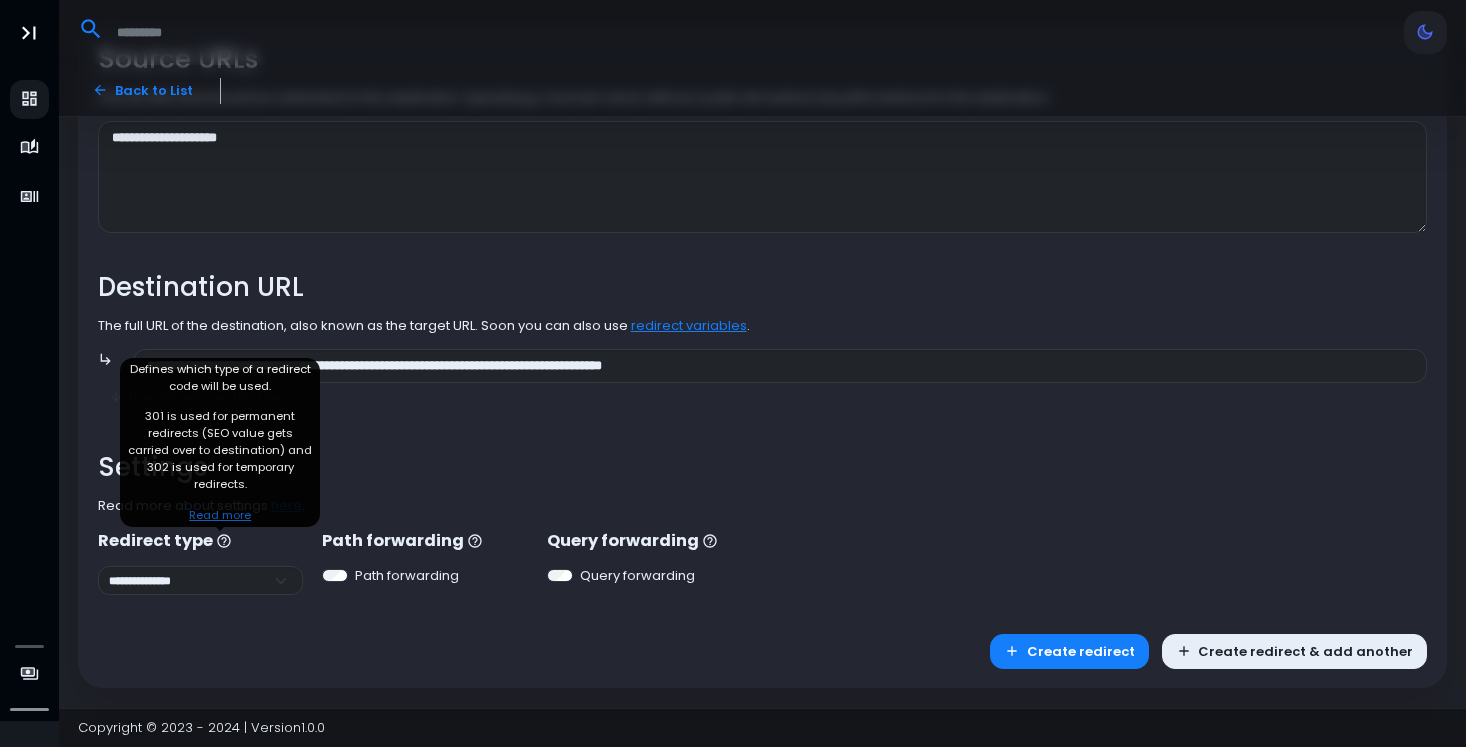 click on "Read more" at bounding box center [220, 515] 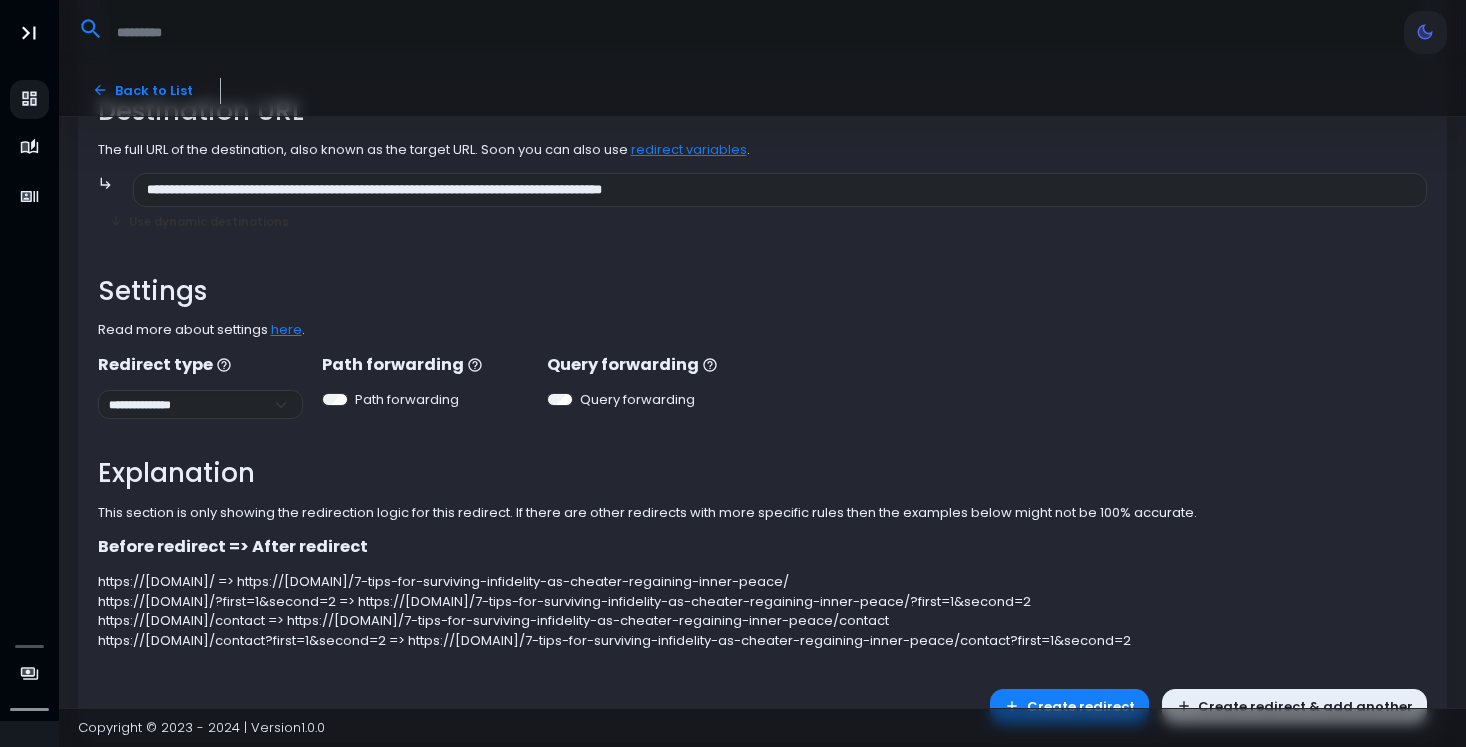 scroll, scrollTop: 377, scrollLeft: 0, axis: vertical 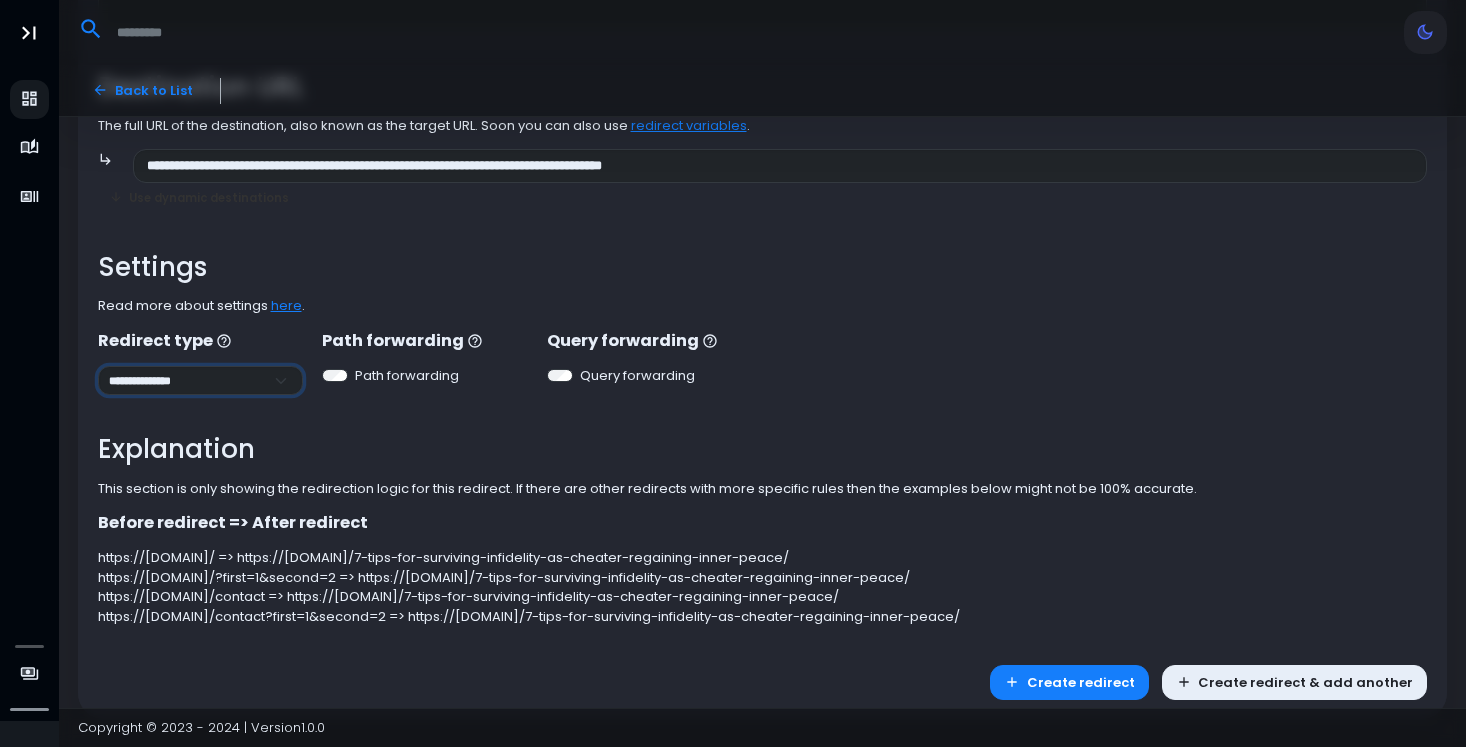 click on "**********" at bounding box center (200, 380) 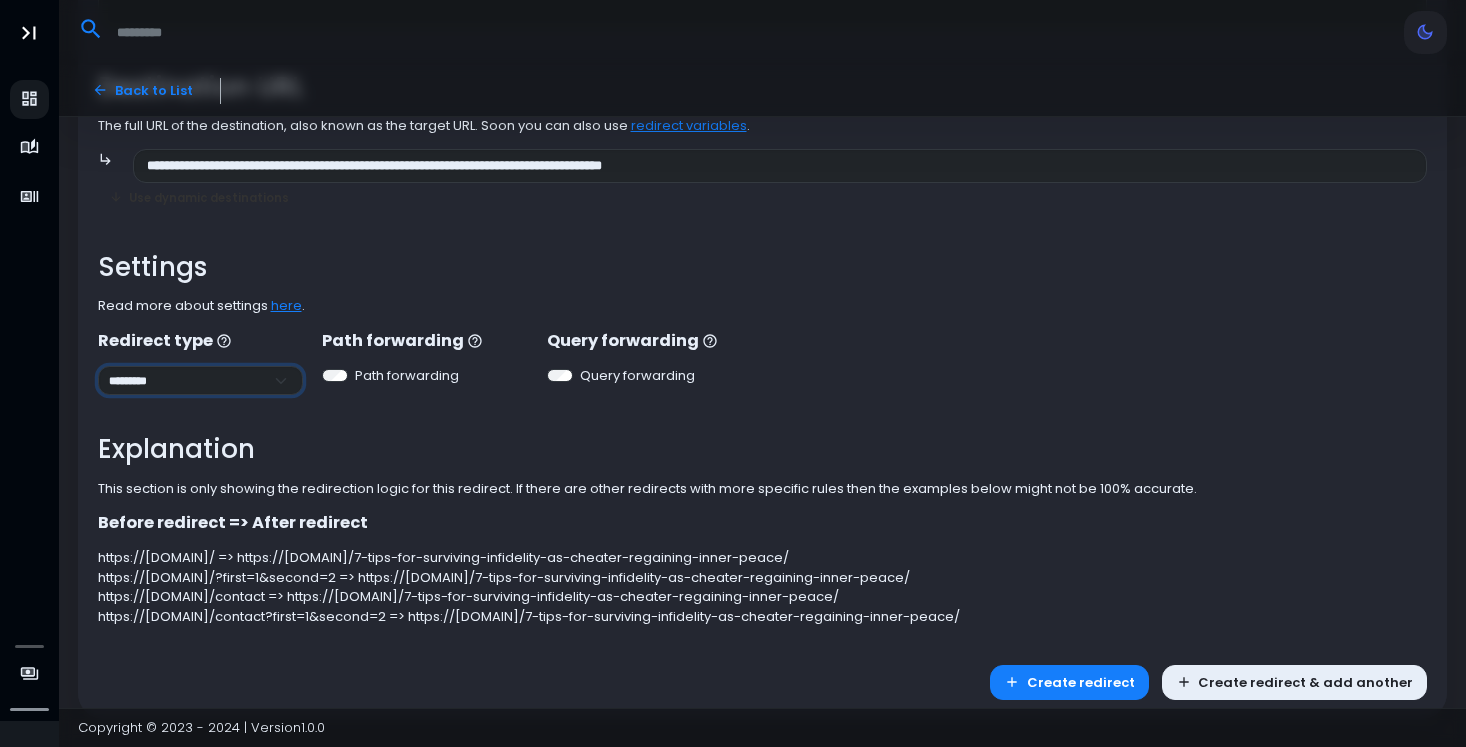 click on "**********" at bounding box center [200, 380] 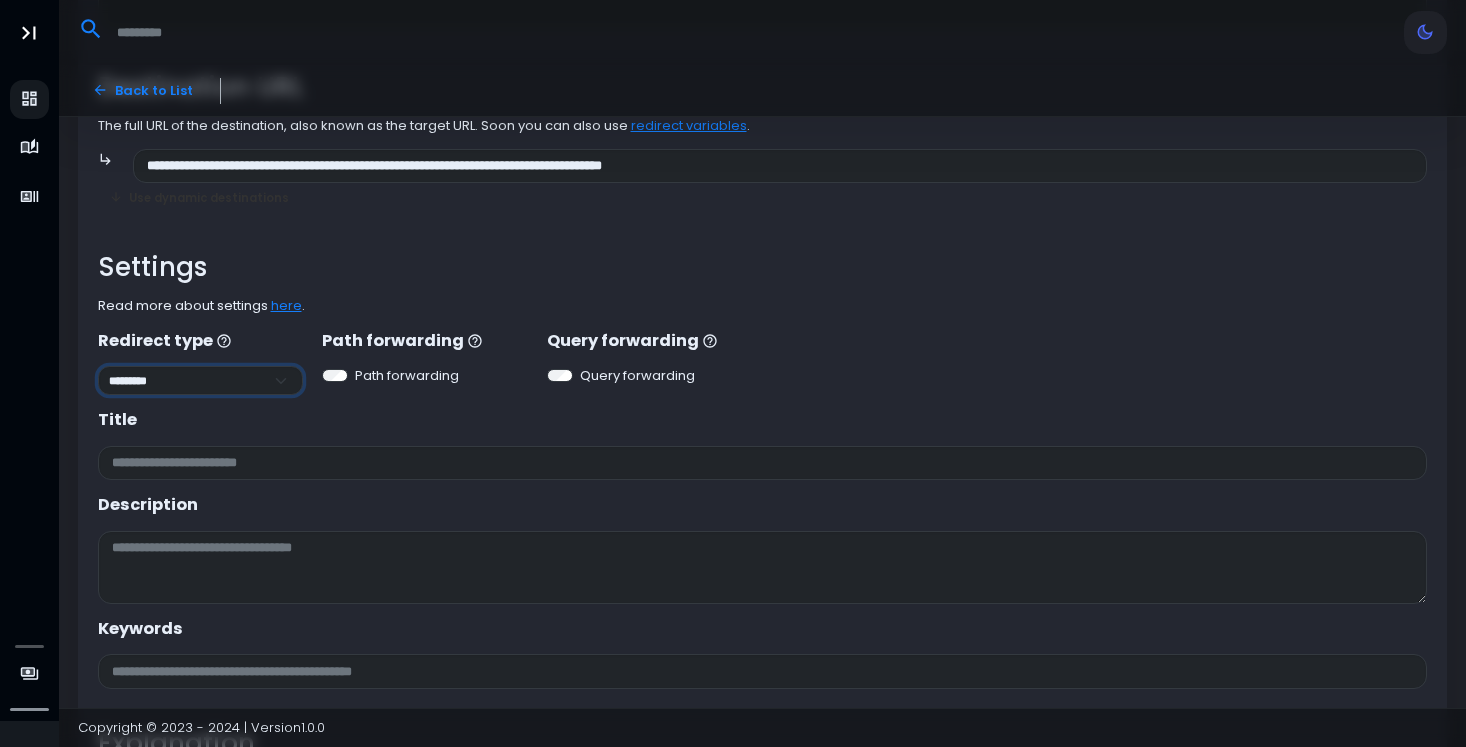 click on "**********" at bounding box center (200, 380) 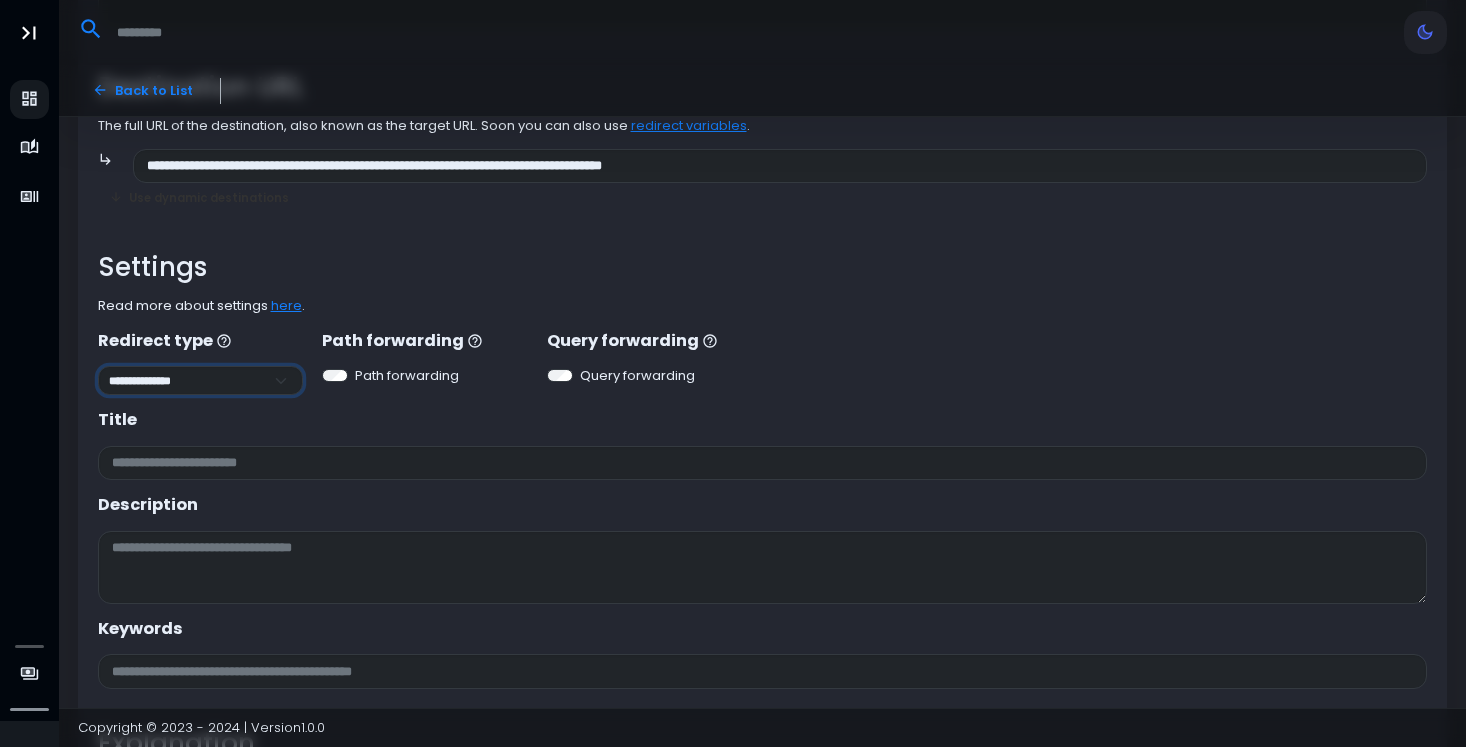 click on "**********" at bounding box center [200, 380] 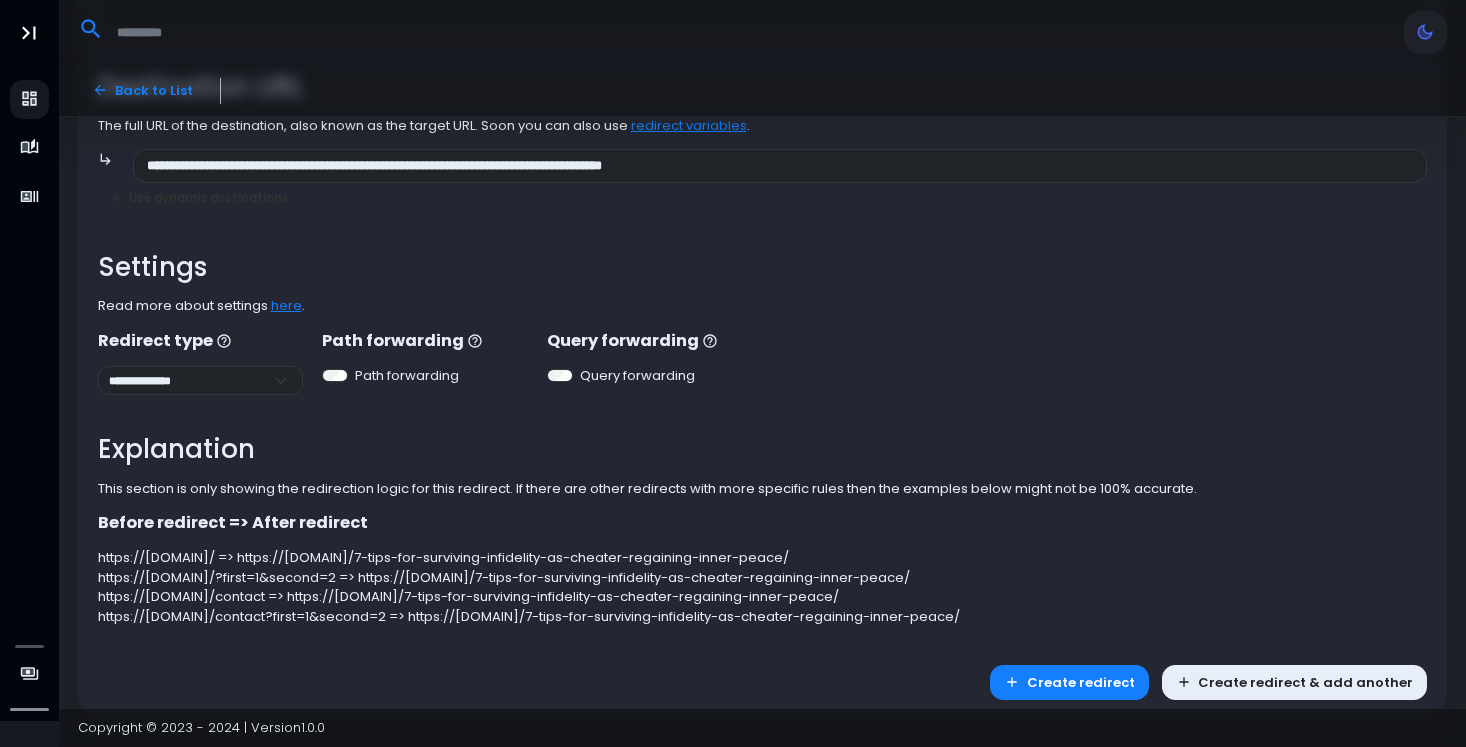 click on "**********" at bounding box center (763, 235) 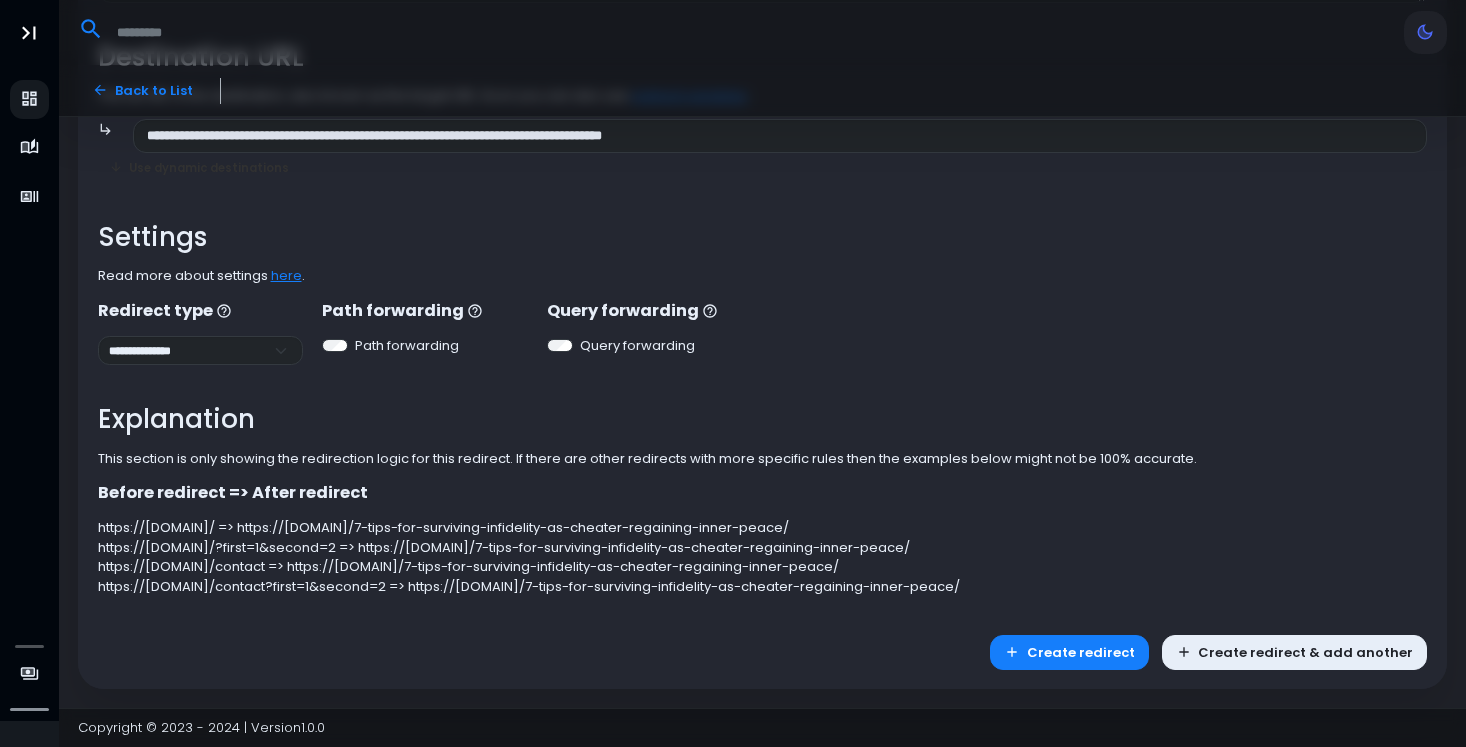 scroll, scrollTop: 408, scrollLeft: 0, axis: vertical 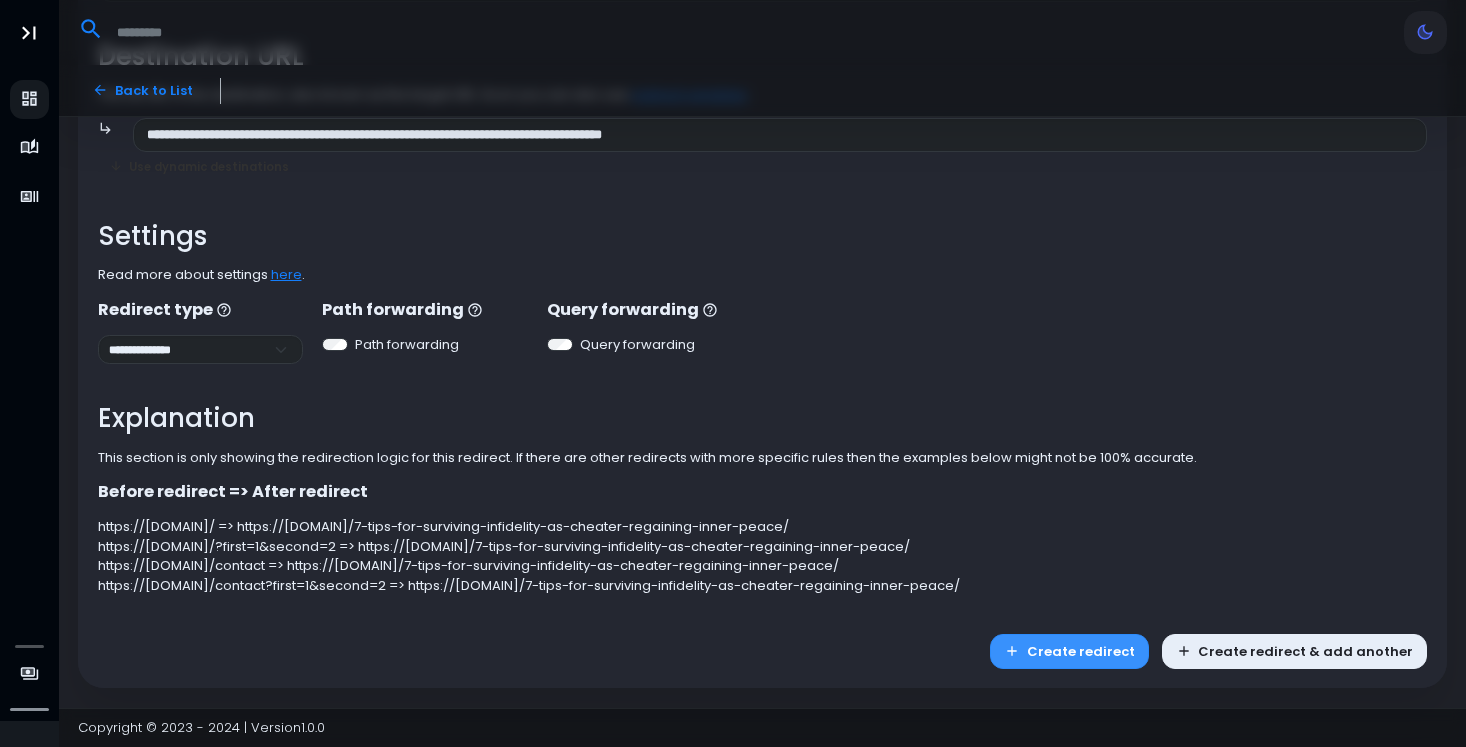 click on "Create redirect" at bounding box center (1069, 651) 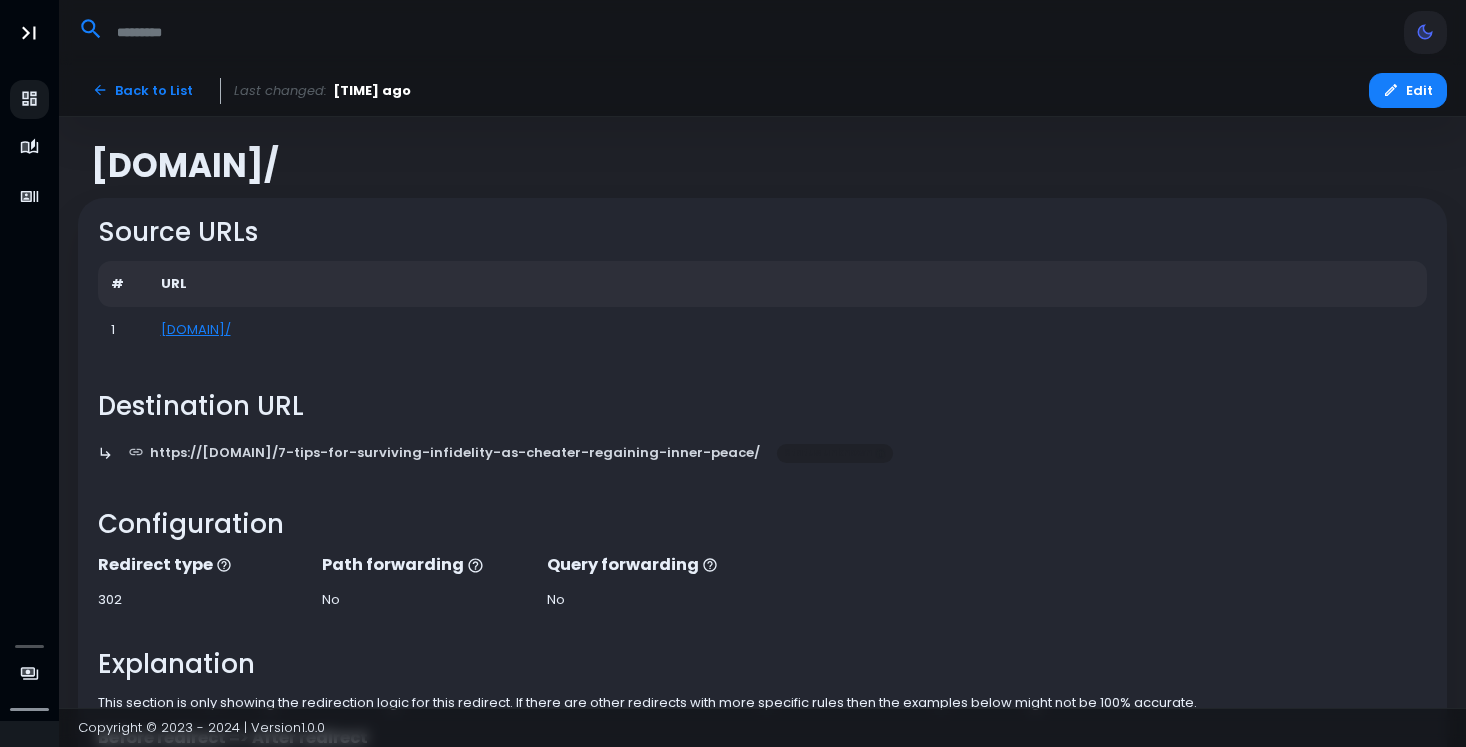 scroll, scrollTop: 0, scrollLeft: 0, axis: both 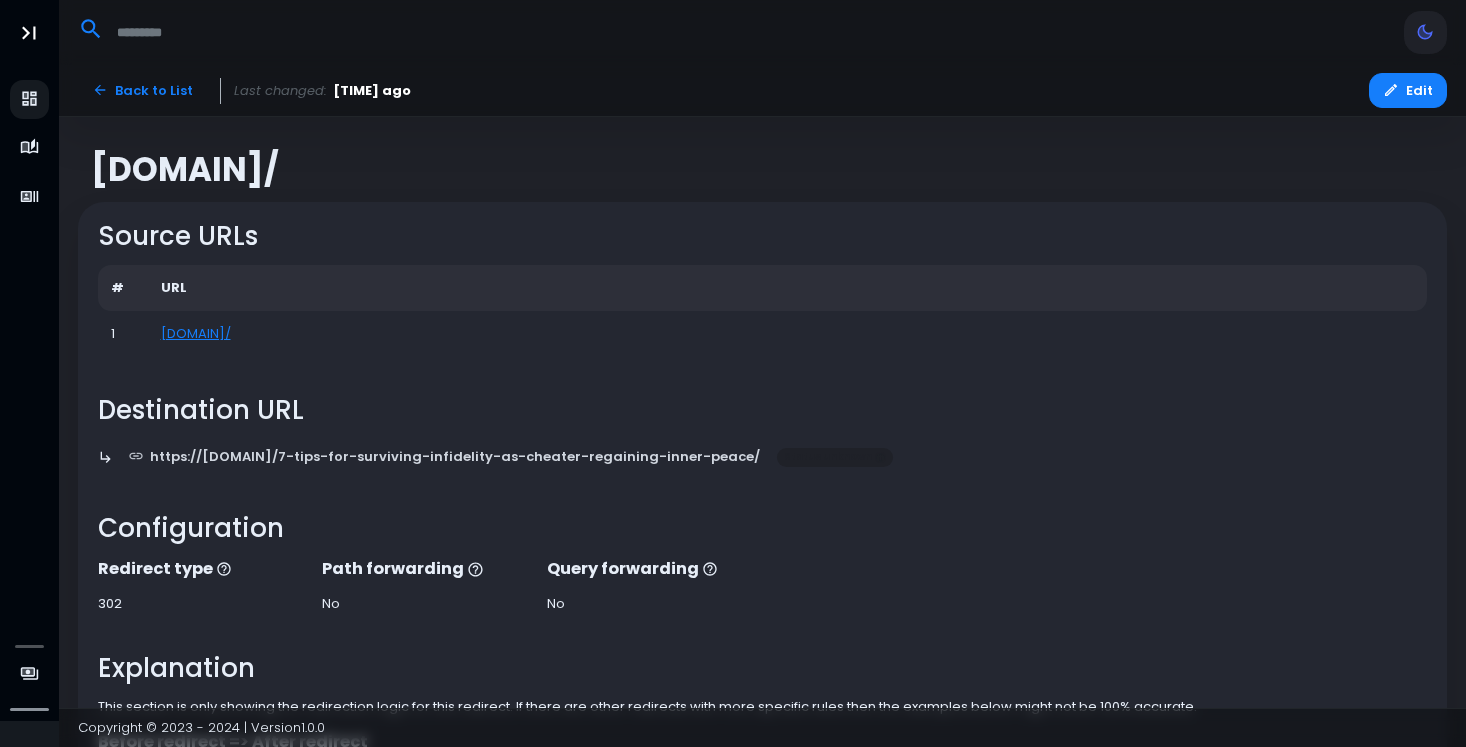 click on "Source URLs # URL 1 rainbowrailroadrp.com/ Destination URL https://michaelregier.com/7-tips-for-surviving-infidelity-as-cheater-regaining-inner-peace/   Status unknown     Configuration Redirect type   302 Path forwarding   No Query forwarding   No Explanation This section is only showing the redirection logic for this redirect. If there are other redirects with more specific rules then the examples below might not be 100% accurate. Before redirect => After redirect https://rainbowrailroadrp.com/   =>   https://michaelregier.com/7-tips-for-surviving-infidelity-as-cheater-regaining-inner-peace/ https://rainbowrailroadrp.com/?first=1&second=2   =>   https://michaelregier.com/7-tips-for-surviving-infidelity-as-cheater-regaining-inner-peace/ https://rainbowrailroadrp.com/contact   =>   https://michaelregier.com/7-tips-for-surviving-infidelity-as-cheater-regaining-inner-peace/ https://rainbowrailroadrp.com/contact?first=1&second=2   =>" at bounding box center [762, 533] 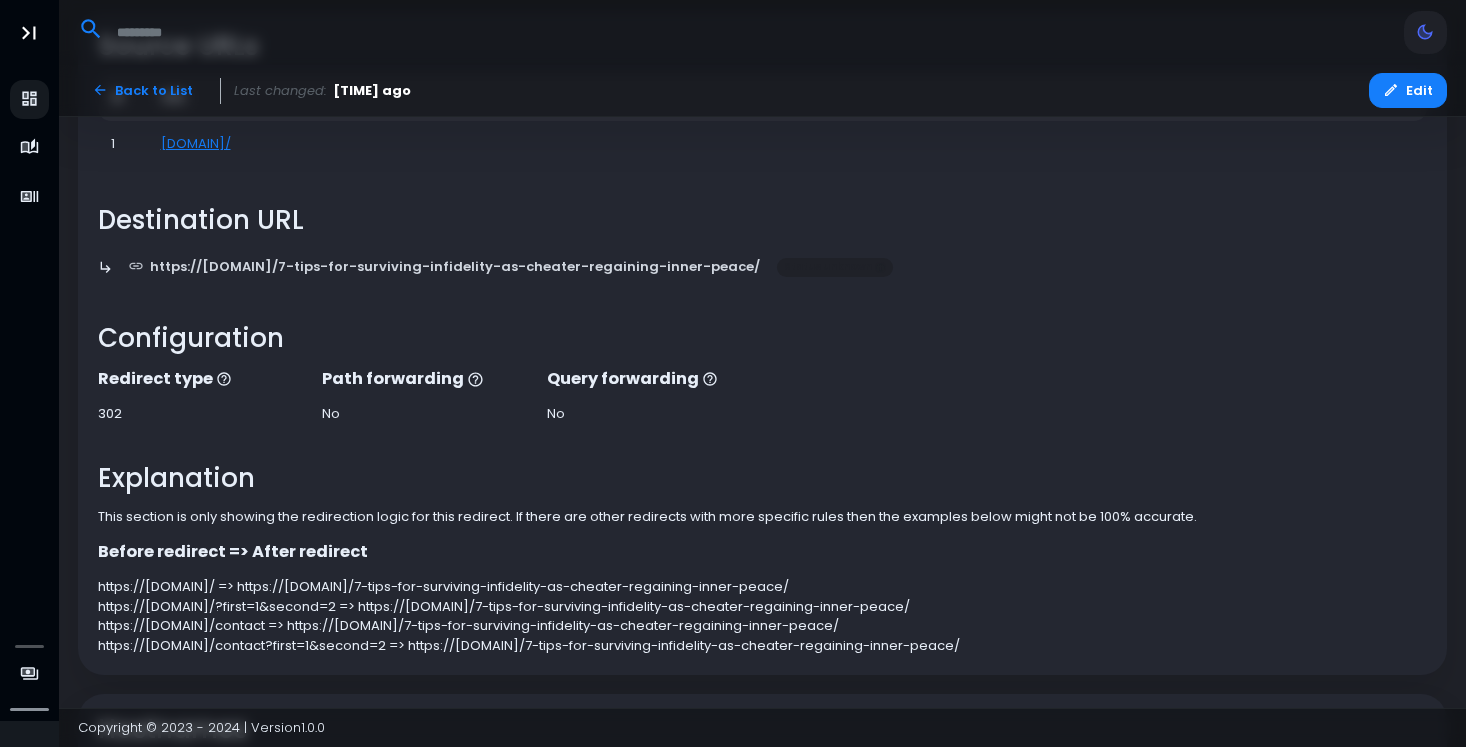 scroll, scrollTop: 378, scrollLeft: 0, axis: vertical 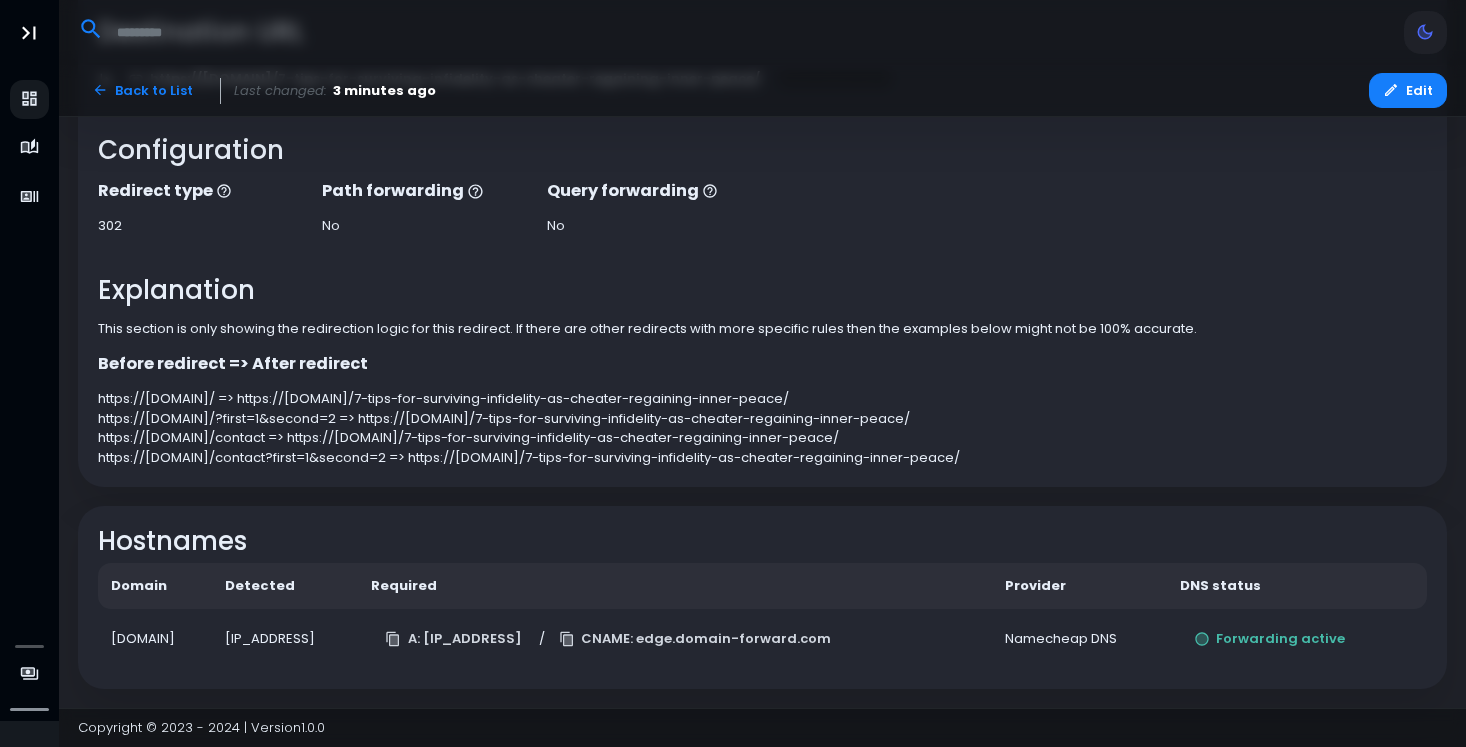 drag, startPoint x: 273, startPoint y: 640, endPoint x: 102, endPoint y: 645, distance: 171.07309 